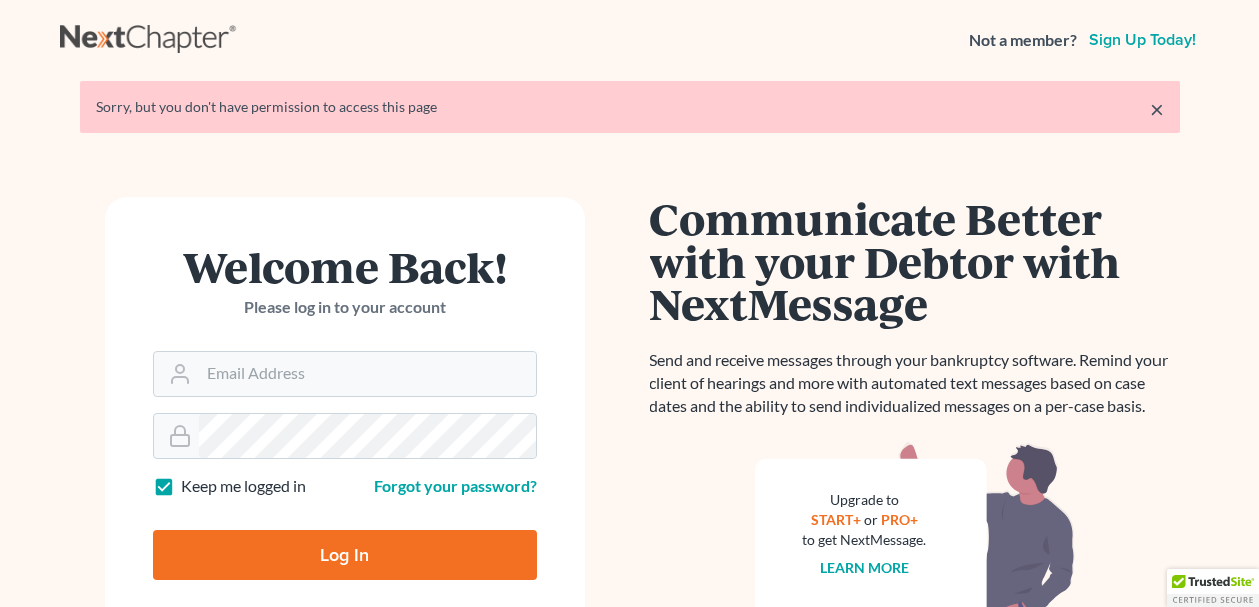 scroll, scrollTop: 0, scrollLeft: 0, axis: both 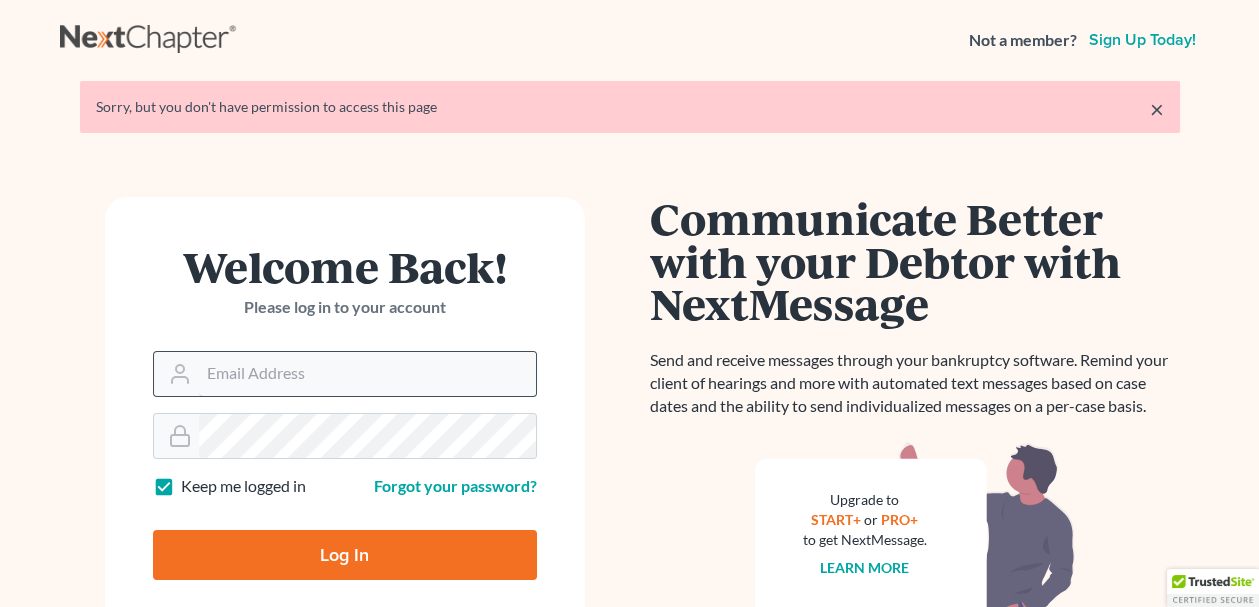 click on "Email Address" at bounding box center [367, 374] 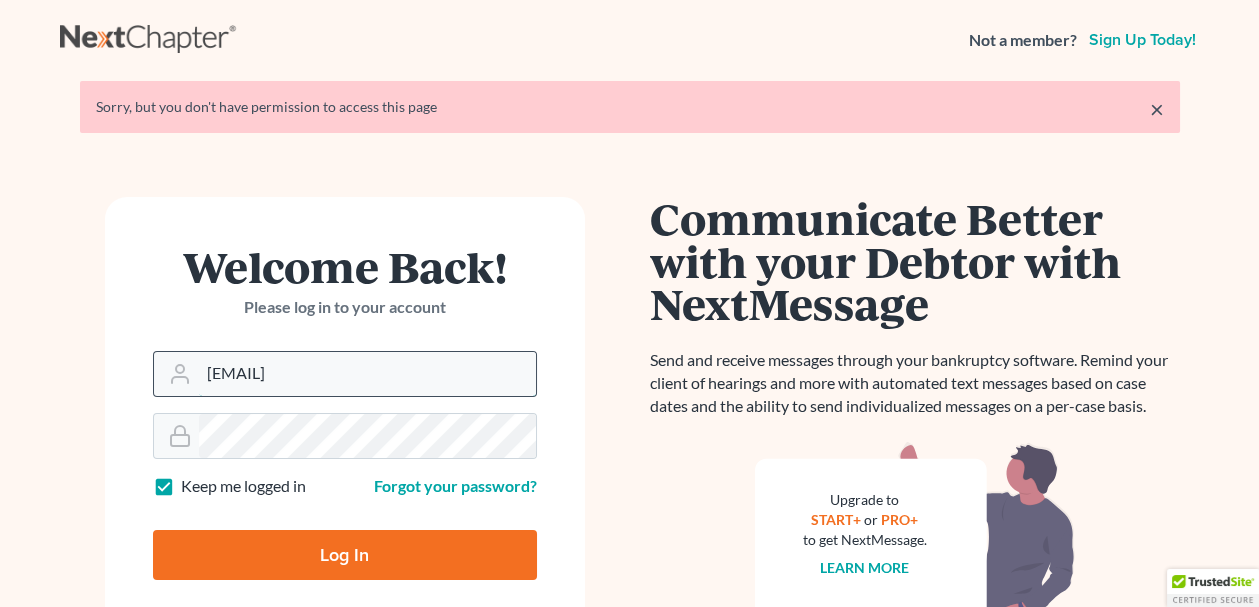 drag, startPoint x: 397, startPoint y: 387, endPoint x: 157, endPoint y: 359, distance: 241.6278 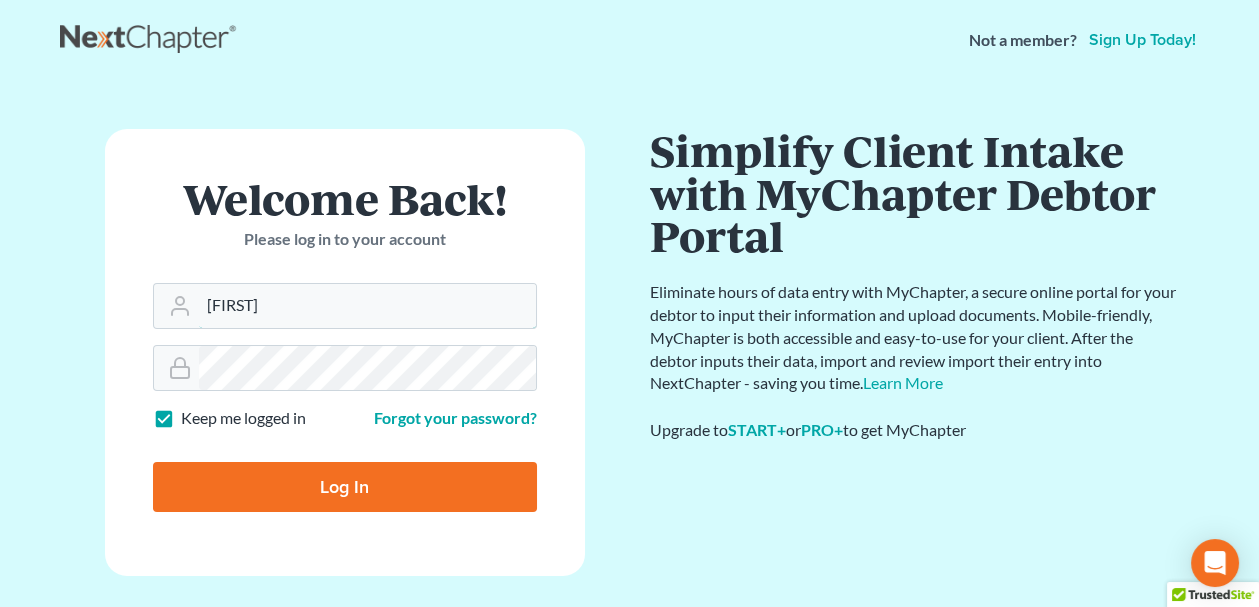 type on "[EMAIL]" 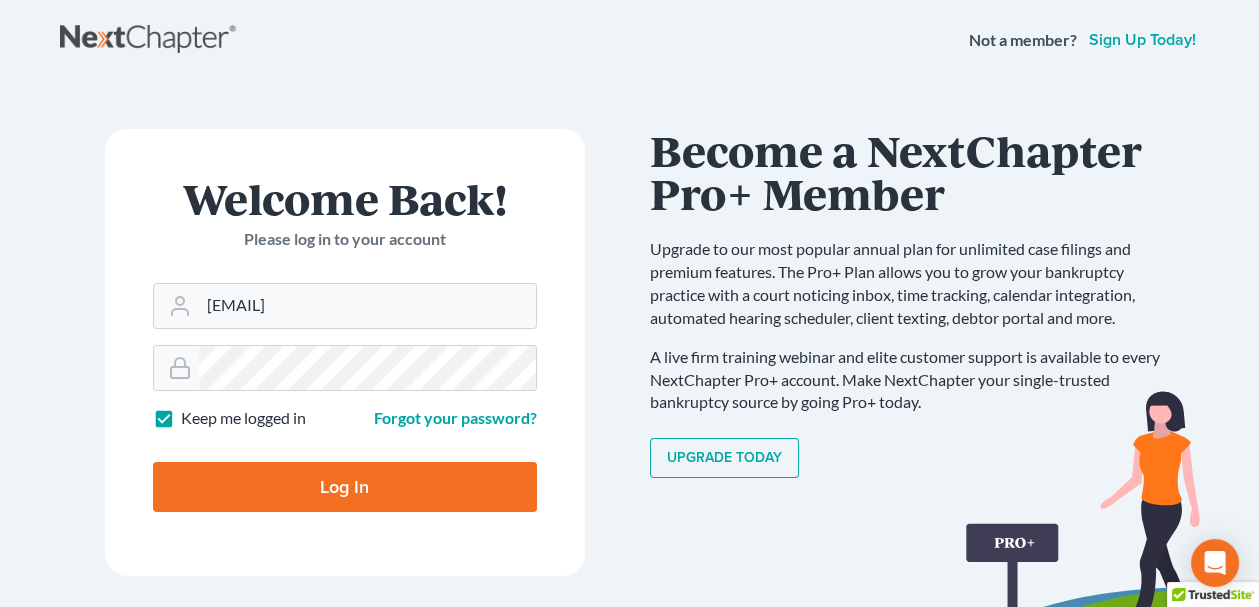 click on "Log In" at bounding box center (345, 487) 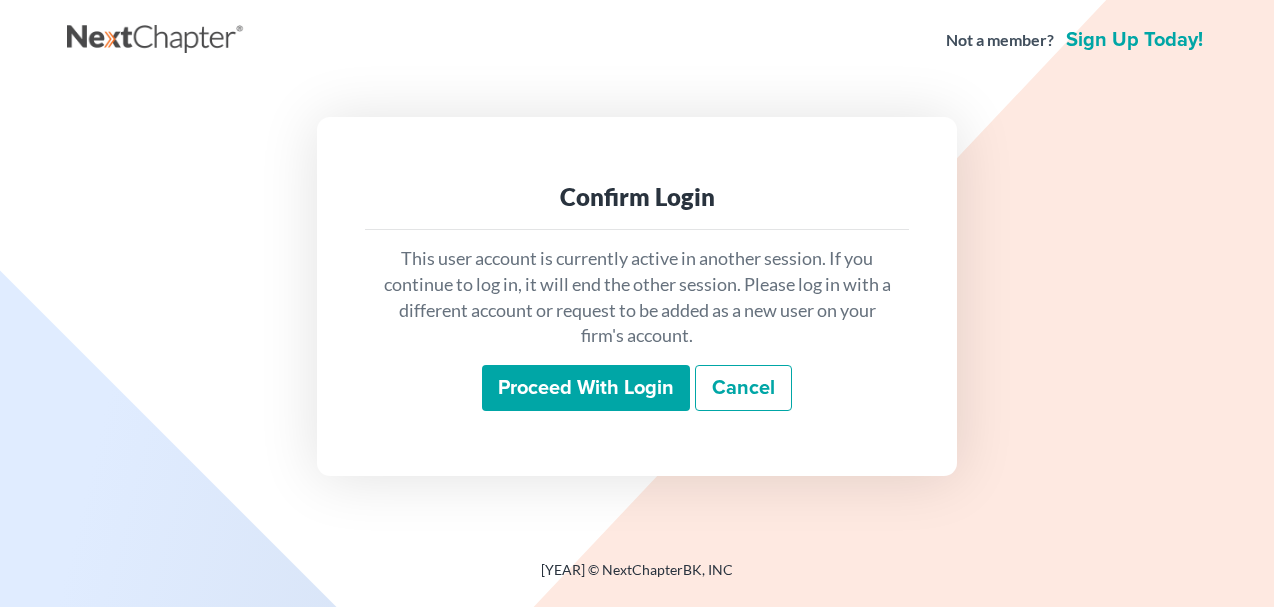 scroll, scrollTop: 0, scrollLeft: 0, axis: both 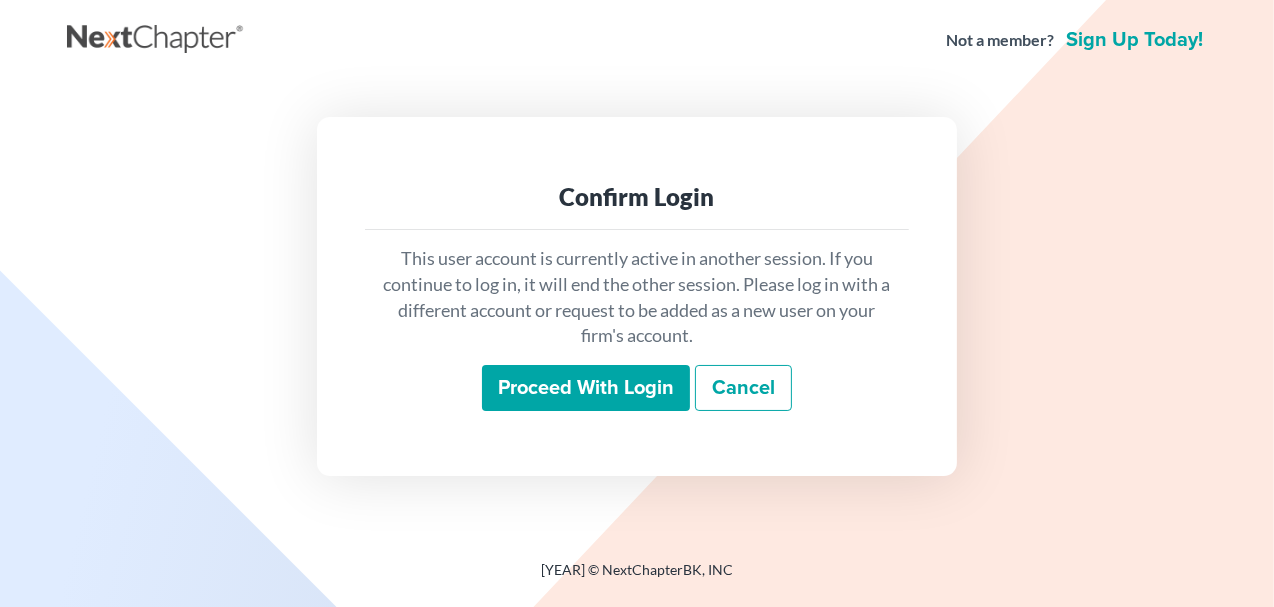 click on "Proceed with login" at bounding box center (586, 388) 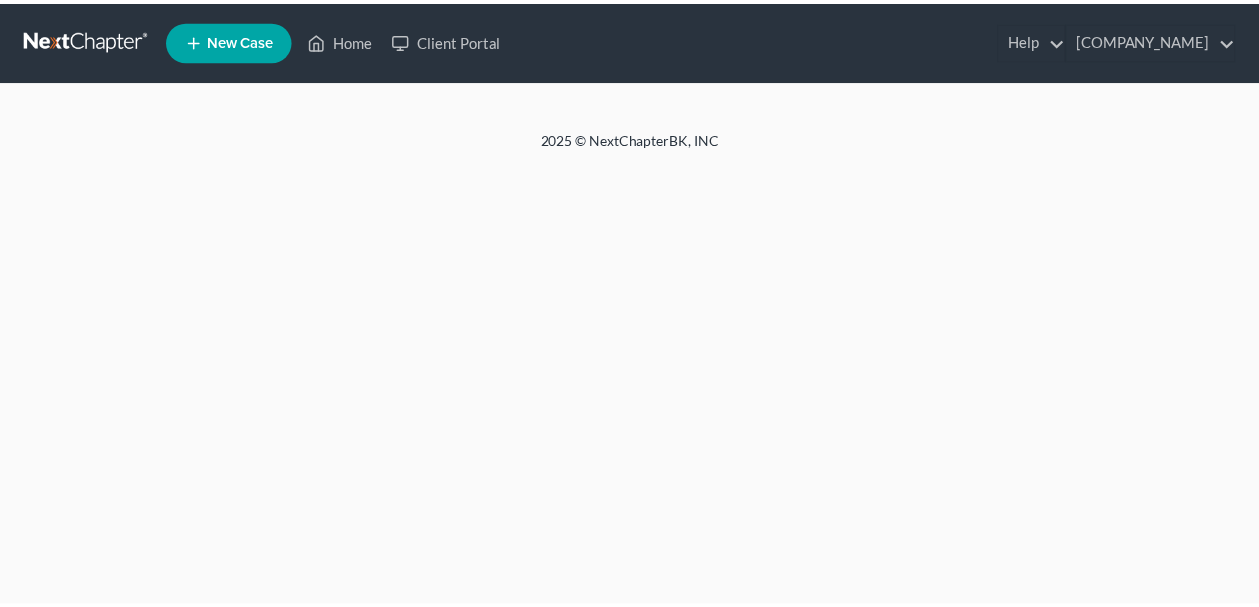 scroll, scrollTop: 0, scrollLeft: 0, axis: both 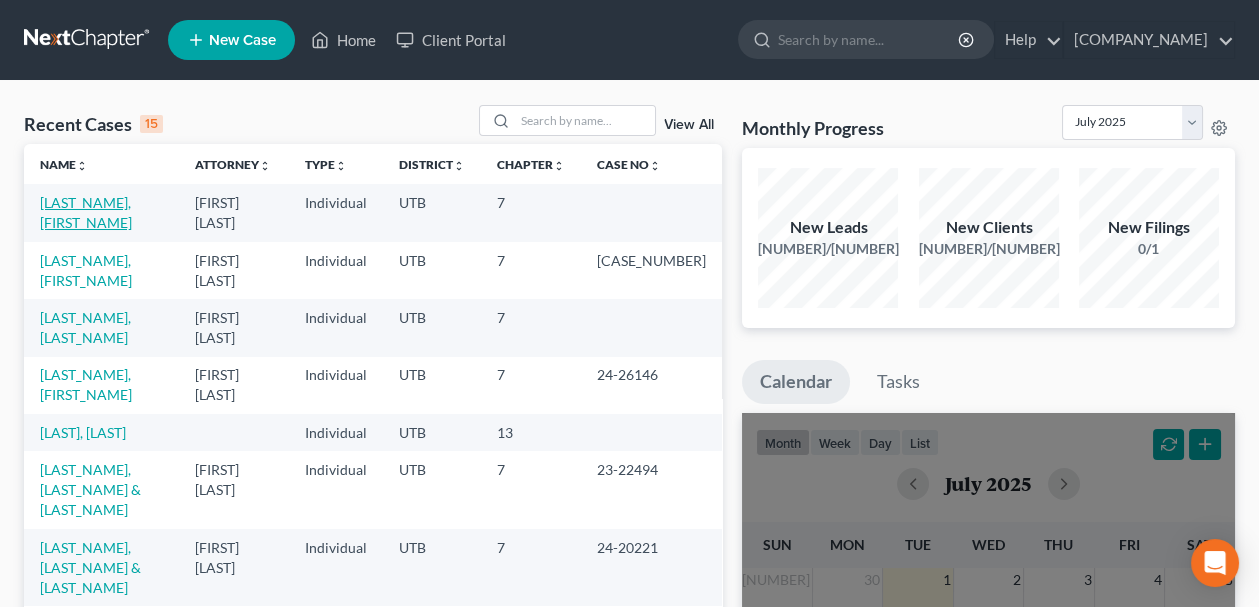 click on "[LAST_NAME], [FIRST_NAME]" at bounding box center [86, 212] 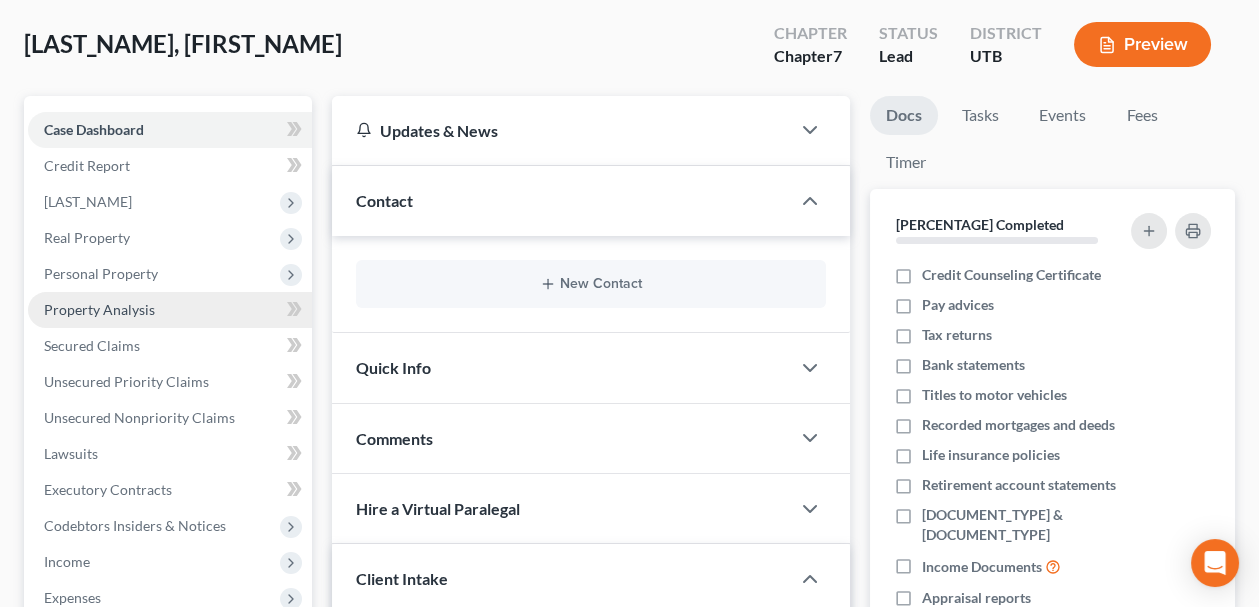 scroll, scrollTop: 300, scrollLeft: 0, axis: vertical 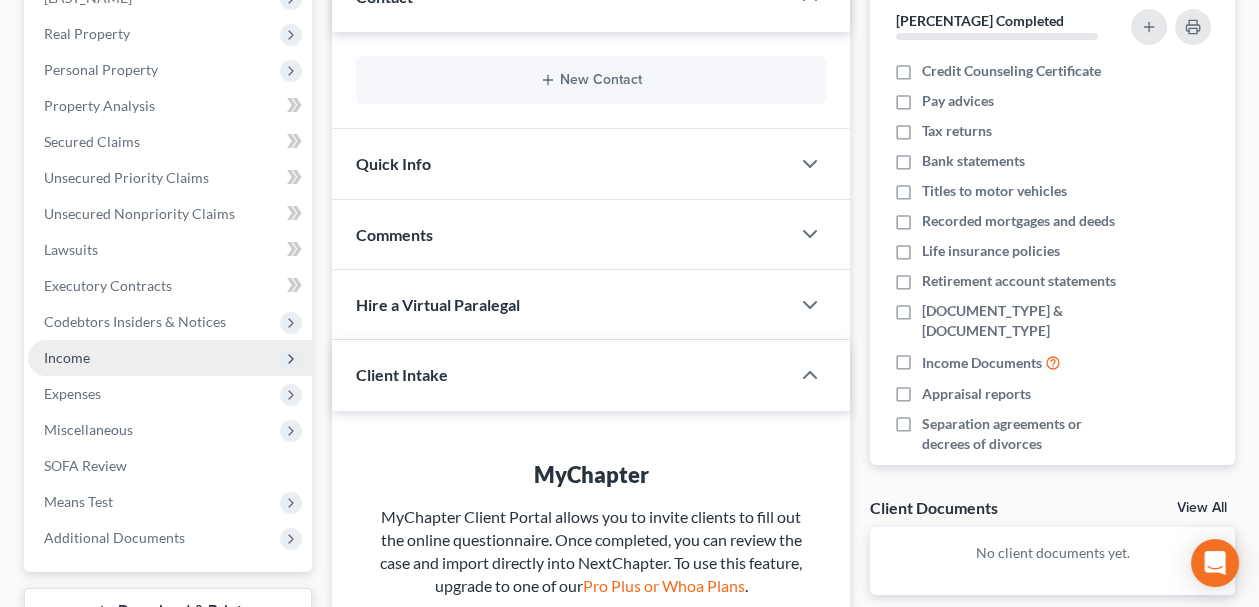 click on "Income" at bounding box center [0, 0] 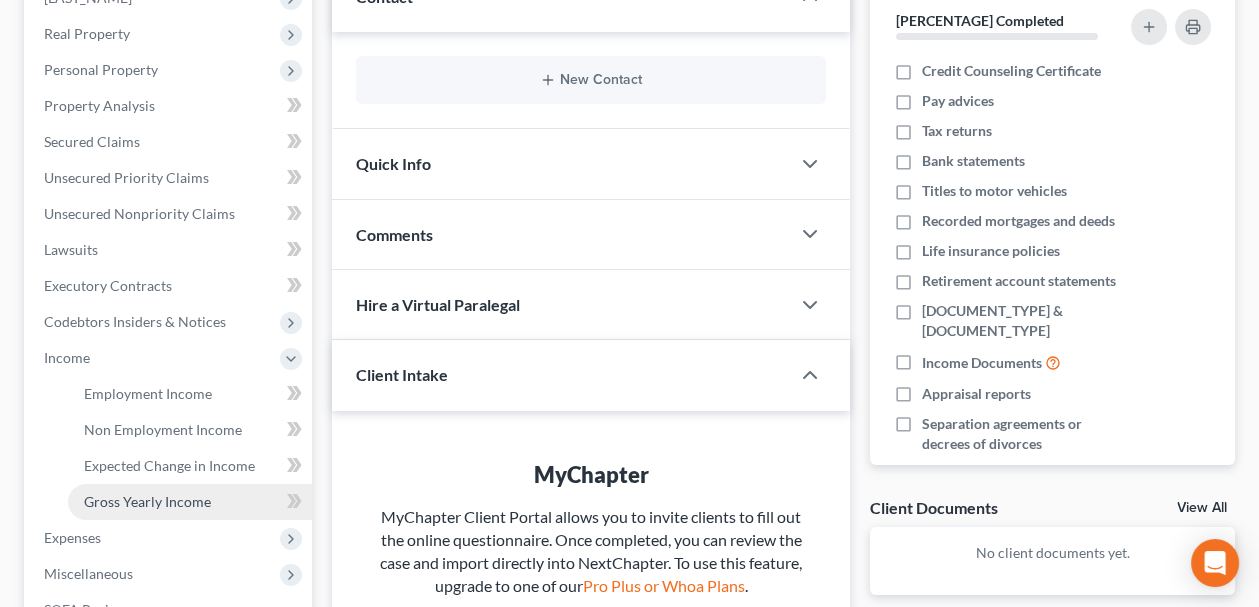 click on "Gross Yearly Income" at bounding box center (147, 501) 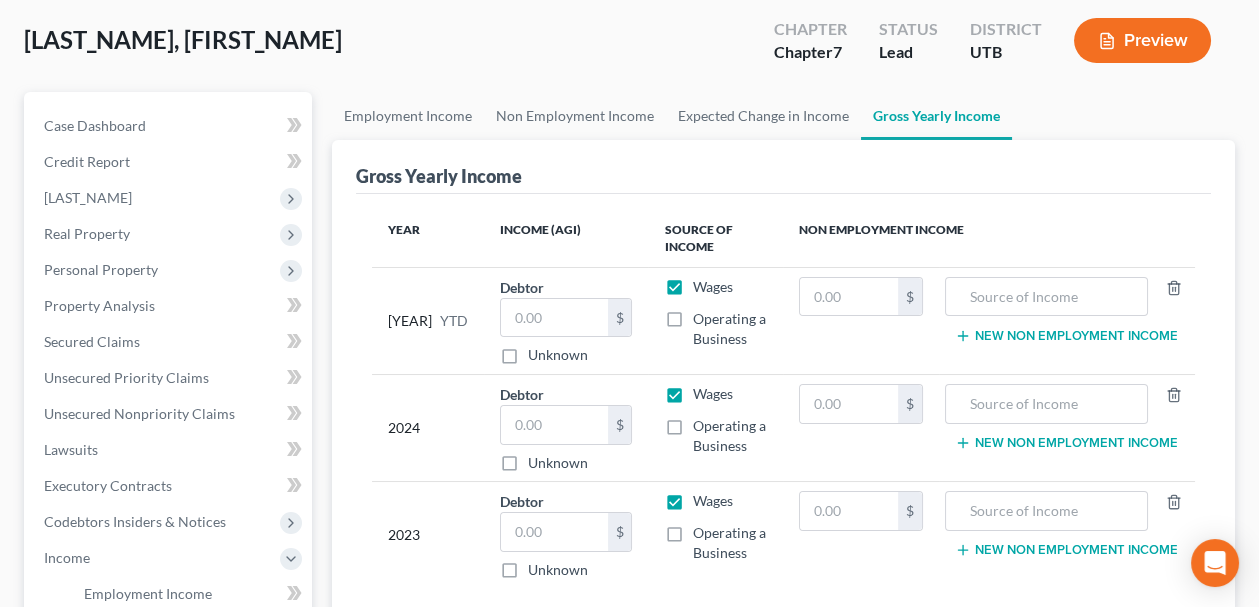 scroll, scrollTop: 0, scrollLeft: 0, axis: both 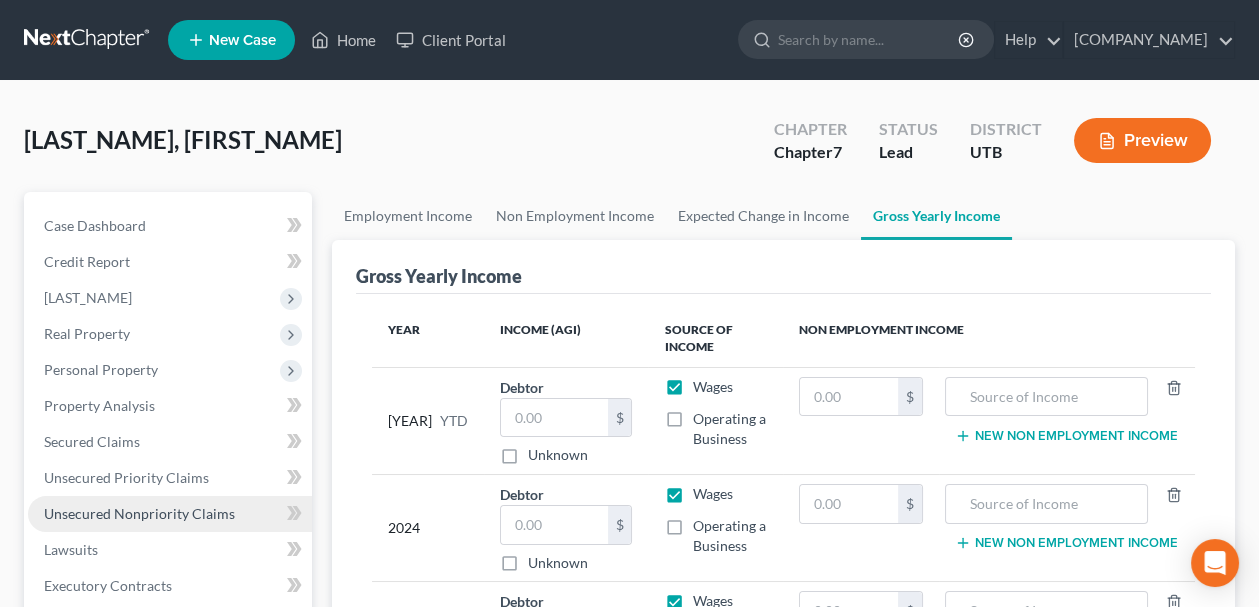 click on "Unsecured Nonpriority Claims" at bounding box center [139, 513] 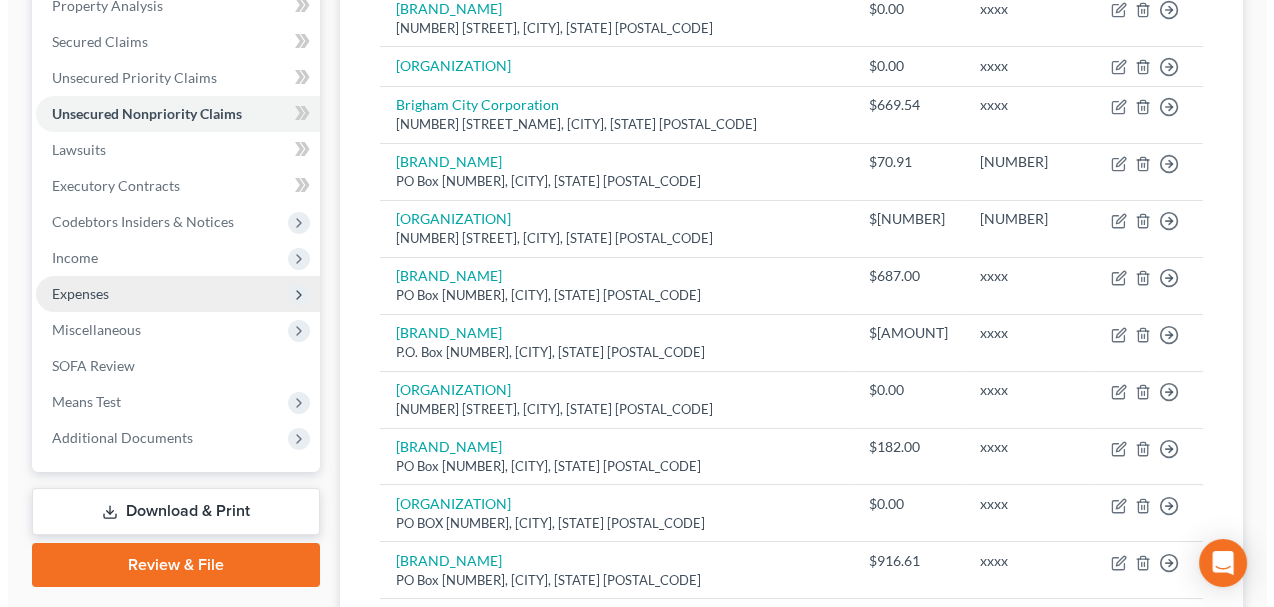 scroll, scrollTop: 100, scrollLeft: 0, axis: vertical 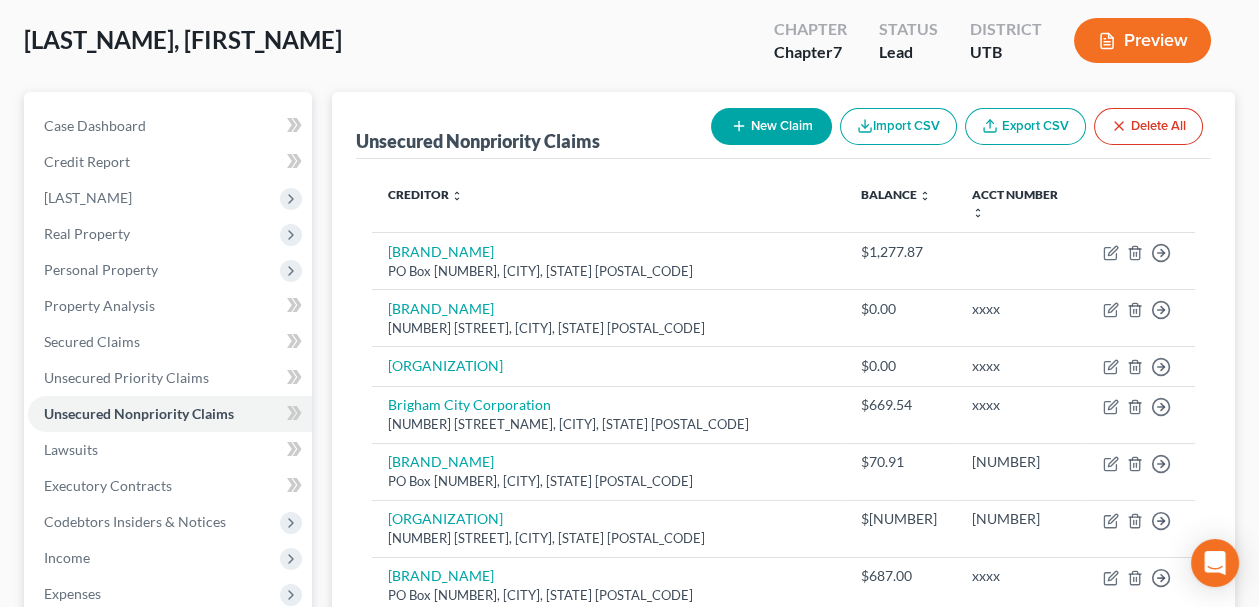 click on "Preview" at bounding box center (1142, 40) 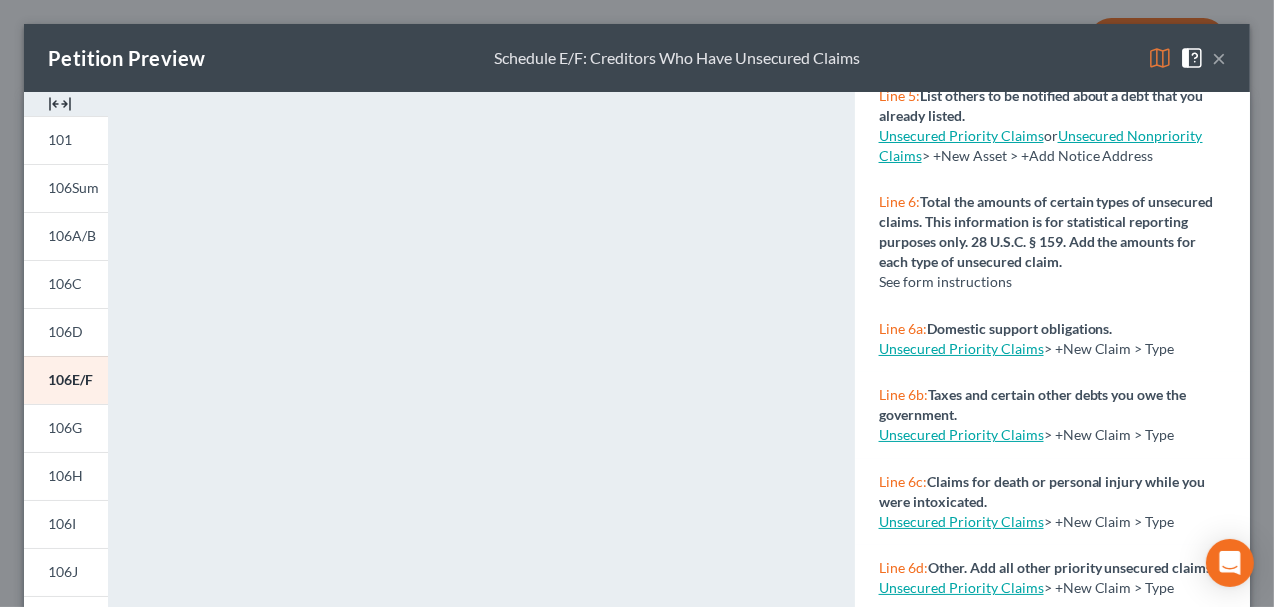 scroll, scrollTop: 605, scrollLeft: 0, axis: vertical 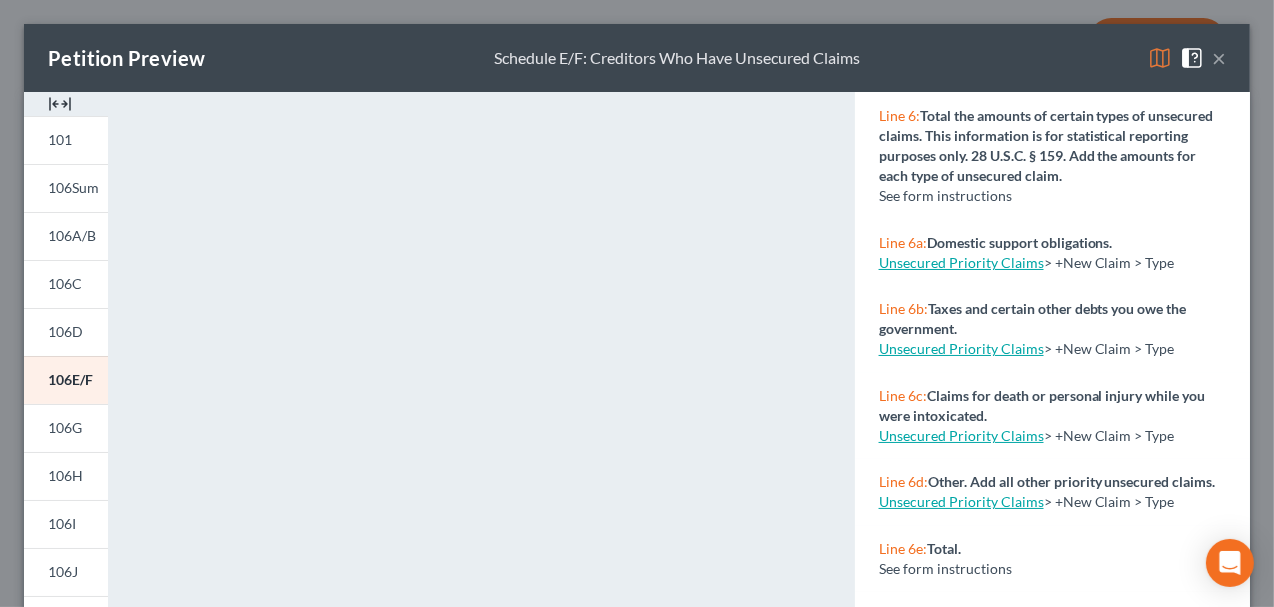 click on "×" at bounding box center (1219, 58) 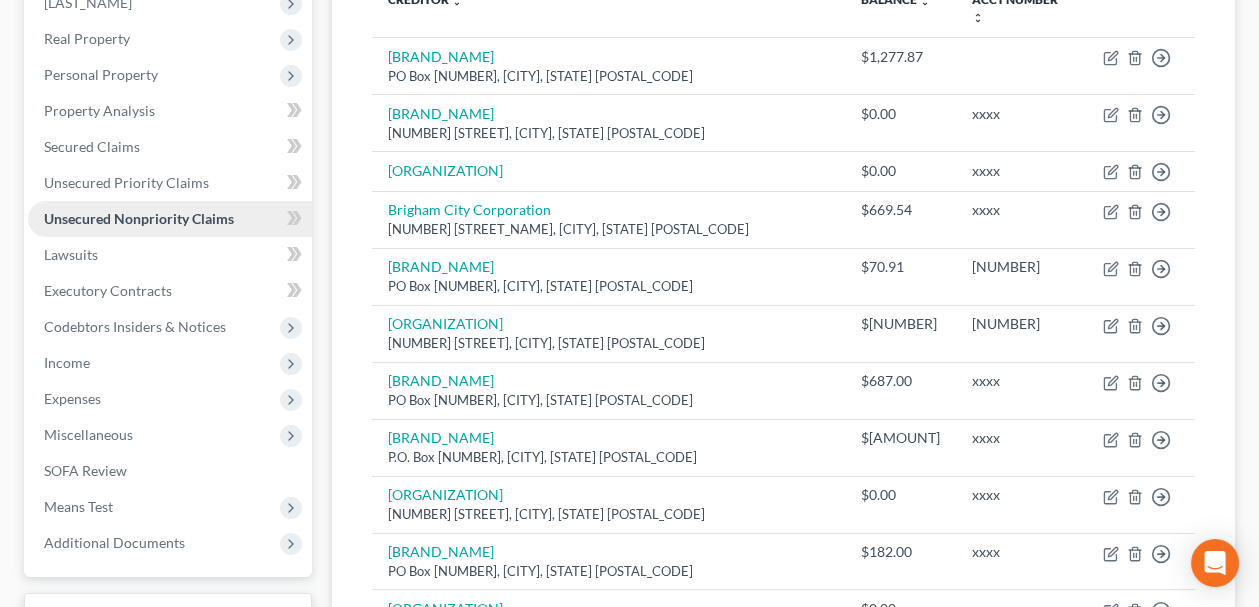 scroll, scrollTop: 300, scrollLeft: 0, axis: vertical 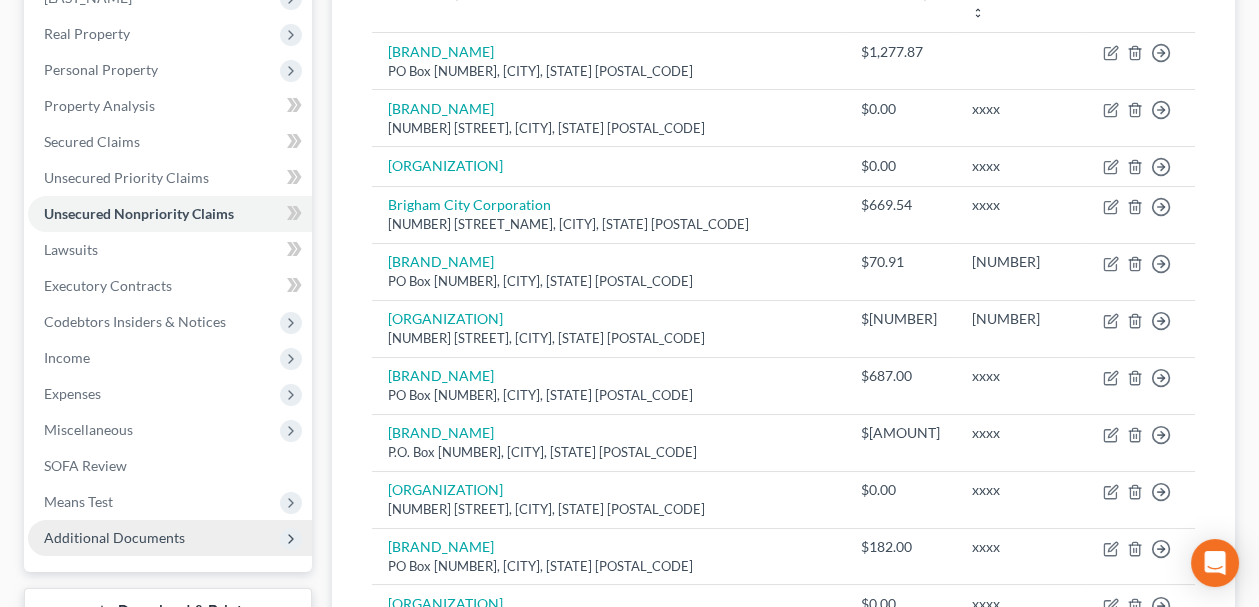 click on "Additional Documents" at bounding box center [0, 0] 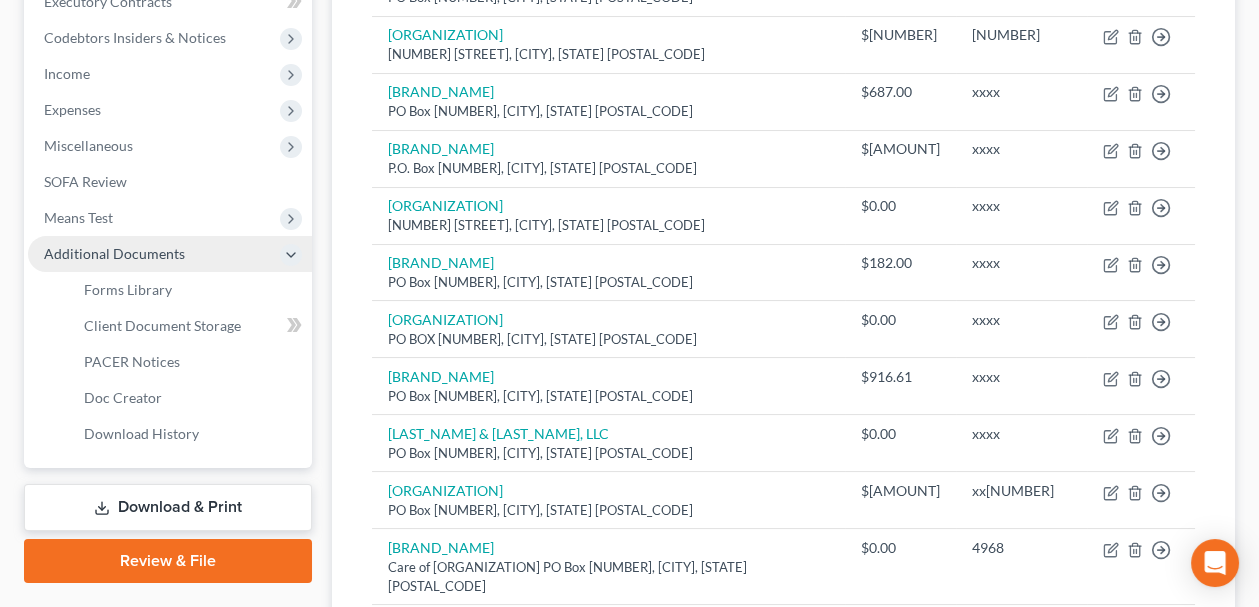 scroll, scrollTop: 500, scrollLeft: 0, axis: vertical 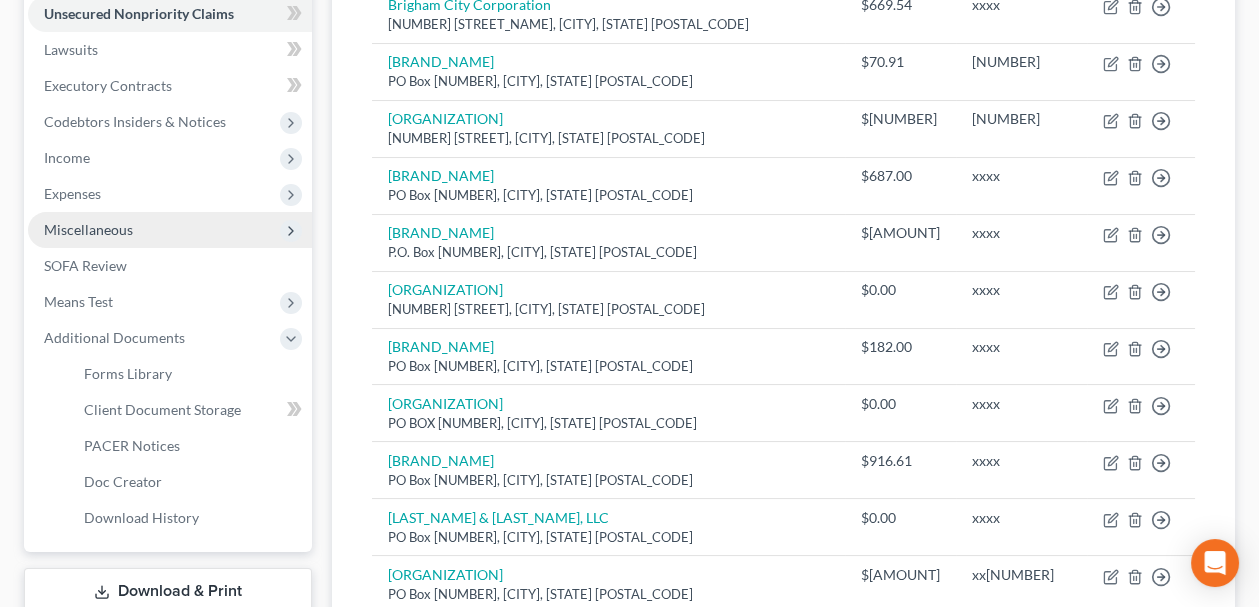 click on "Miscellaneous" at bounding box center (0, 0) 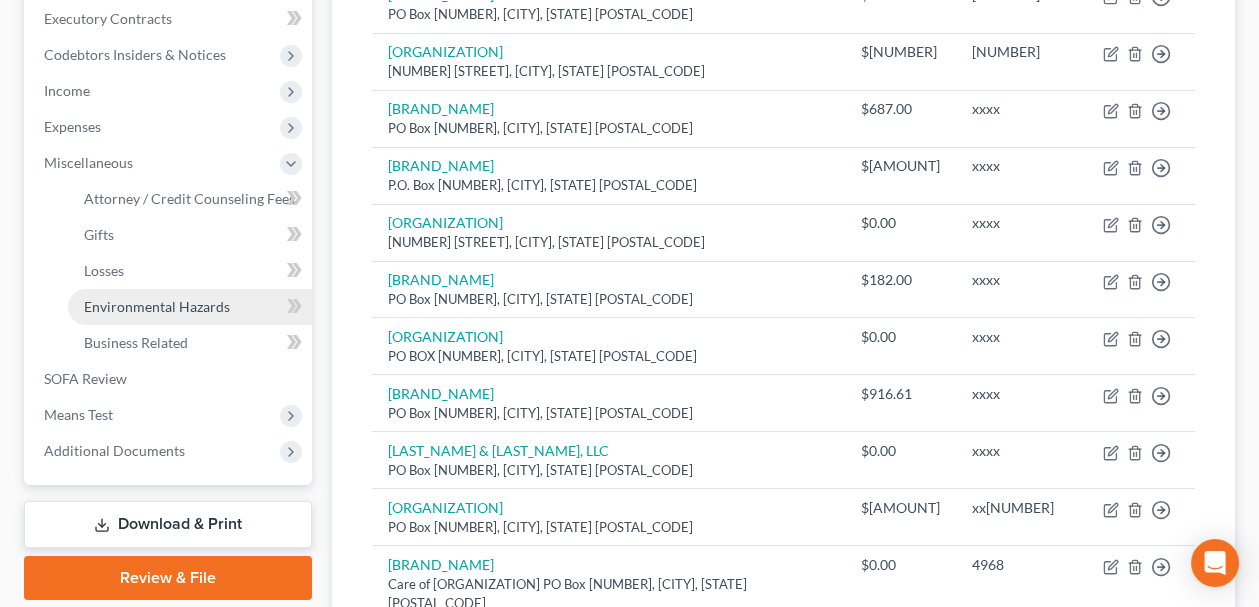 scroll, scrollTop: 600, scrollLeft: 0, axis: vertical 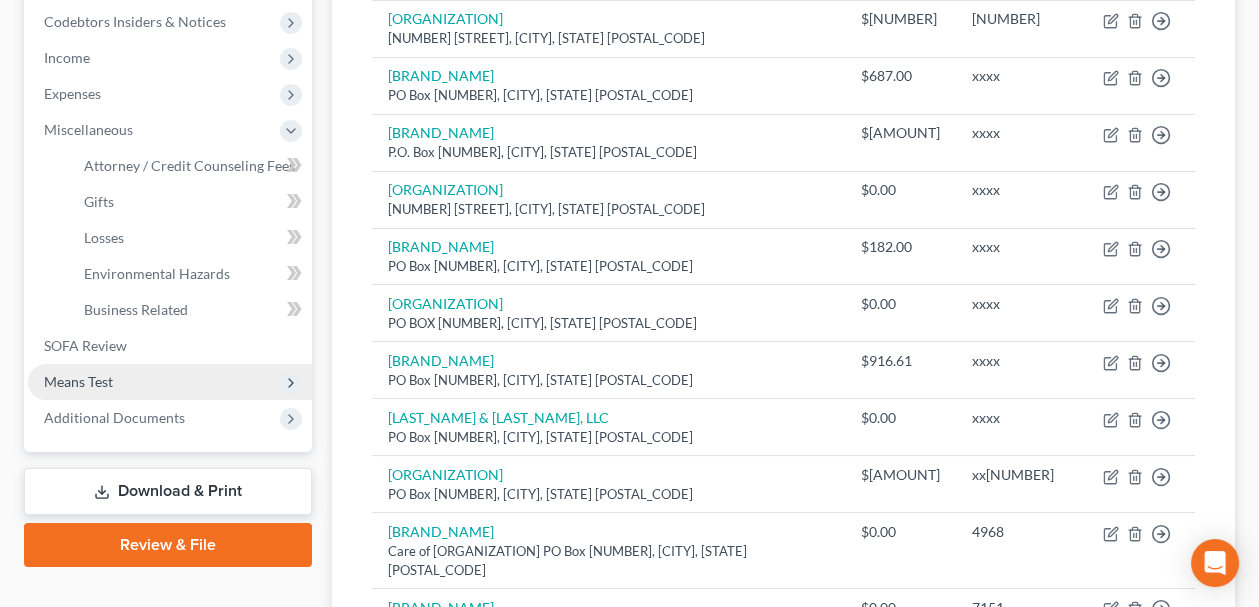 click on "Means Test" at bounding box center (0, 0) 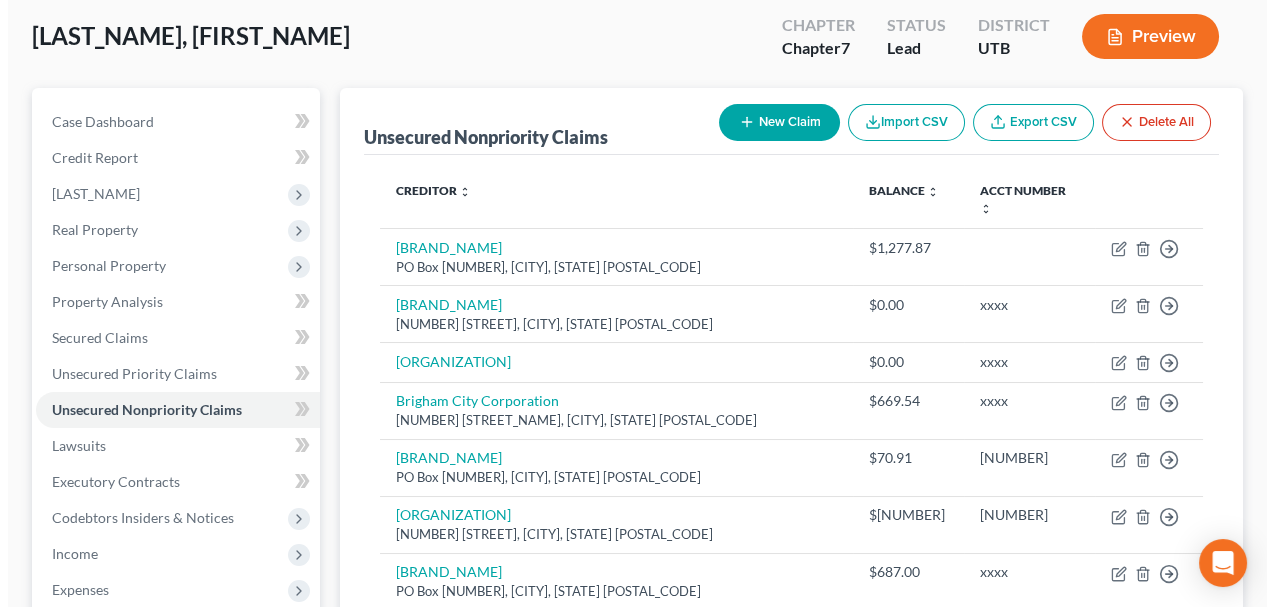 scroll, scrollTop: 0, scrollLeft: 0, axis: both 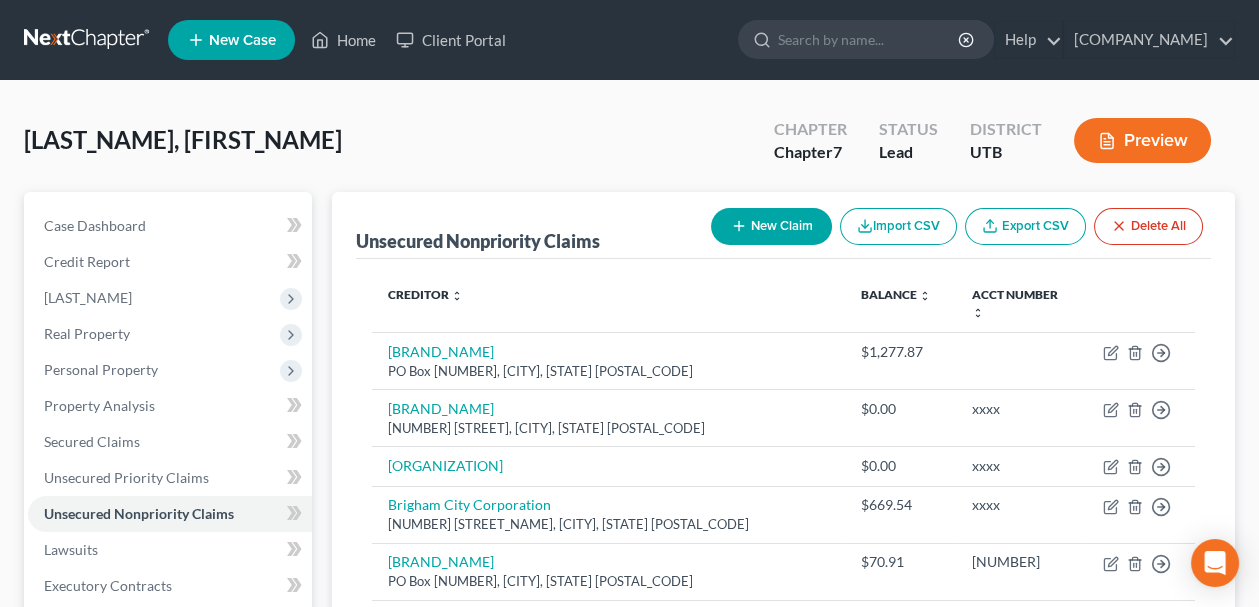 click on "Preview" at bounding box center [1142, 140] 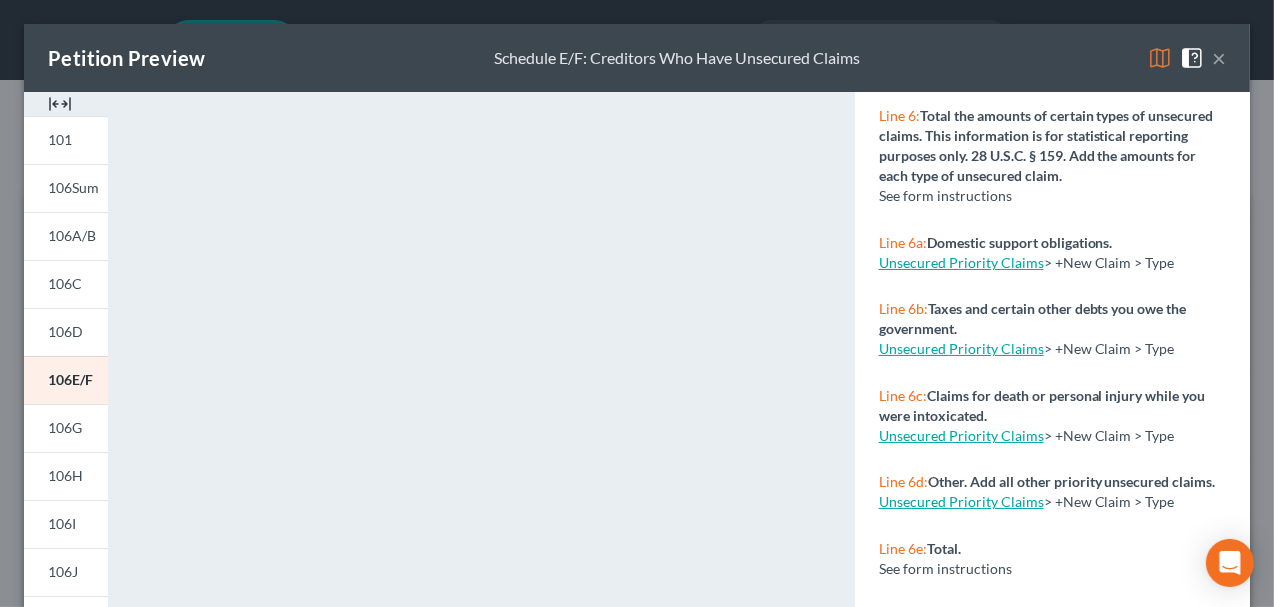 scroll, scrollTop: 605, scrollLeft: 0, axis: vertical 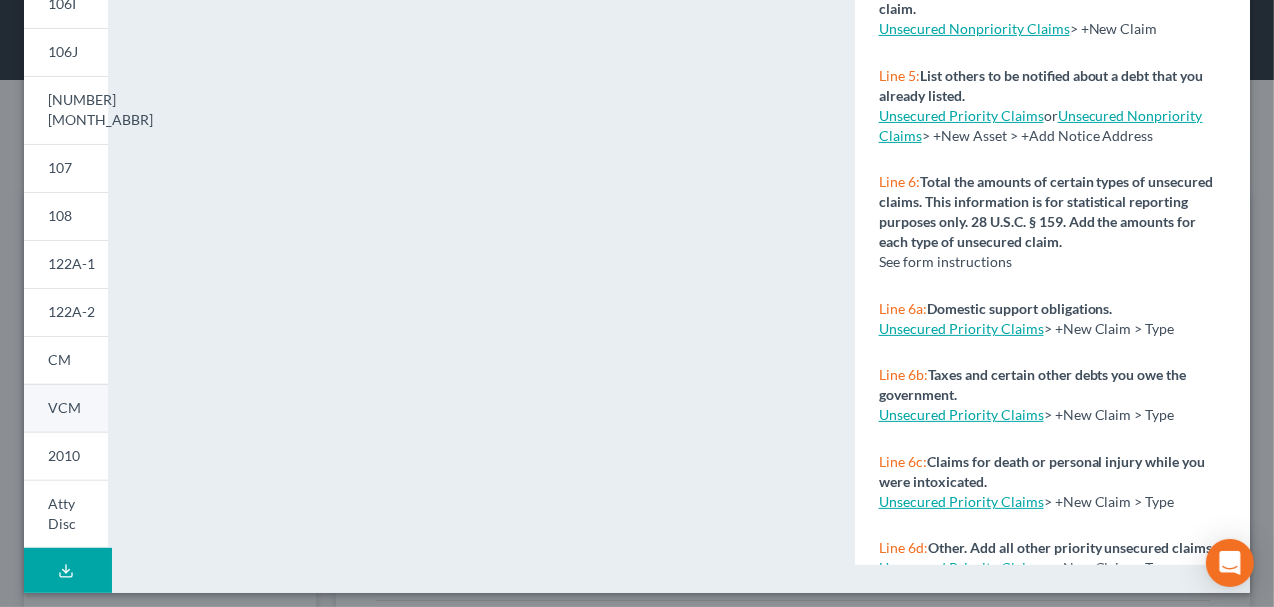 click on "VCM" at bounding box center [66, 408] 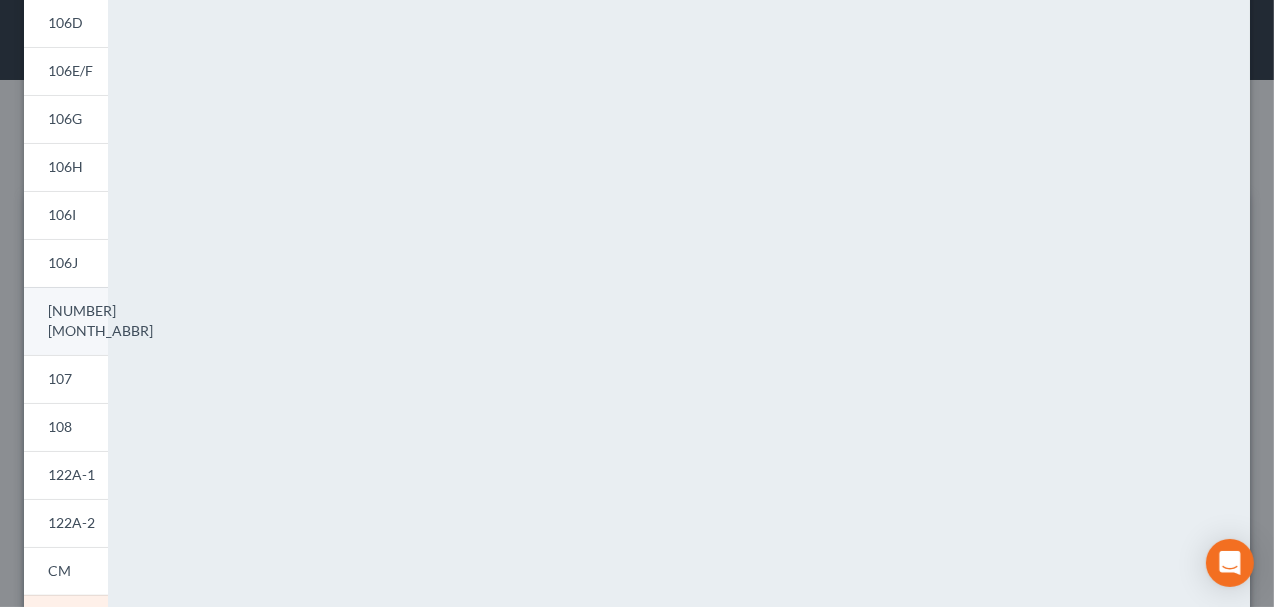 scroll, scrollTop: 520, scrollLeft: 0, axis: vertical 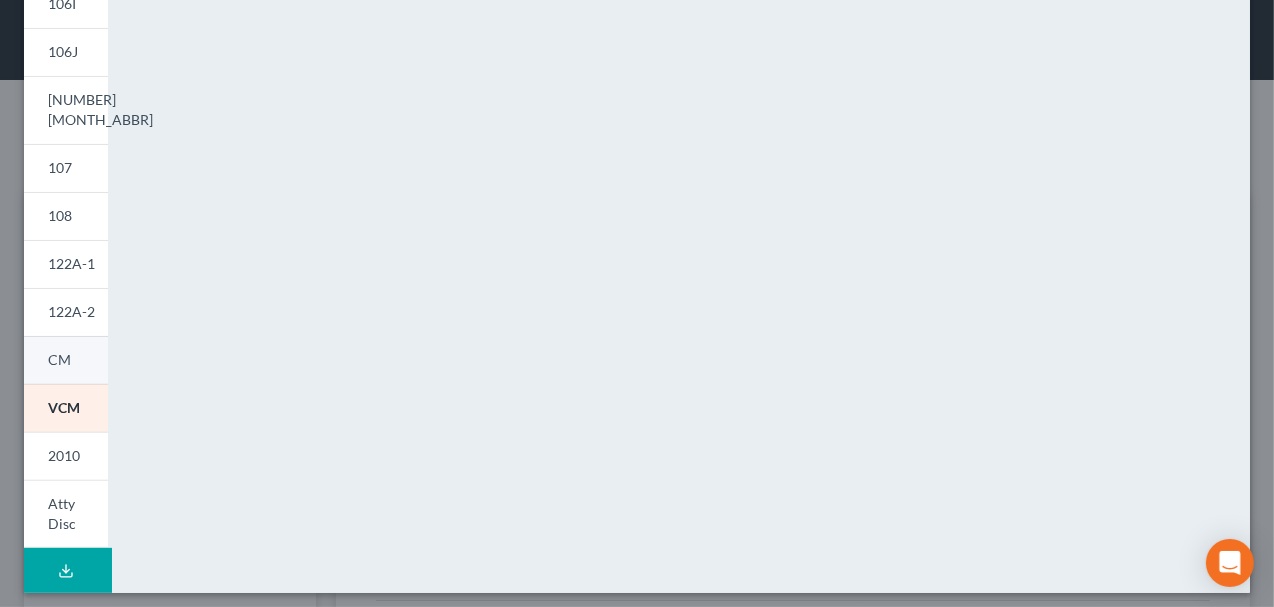 click on "CM" at bounding box center (66, 360) 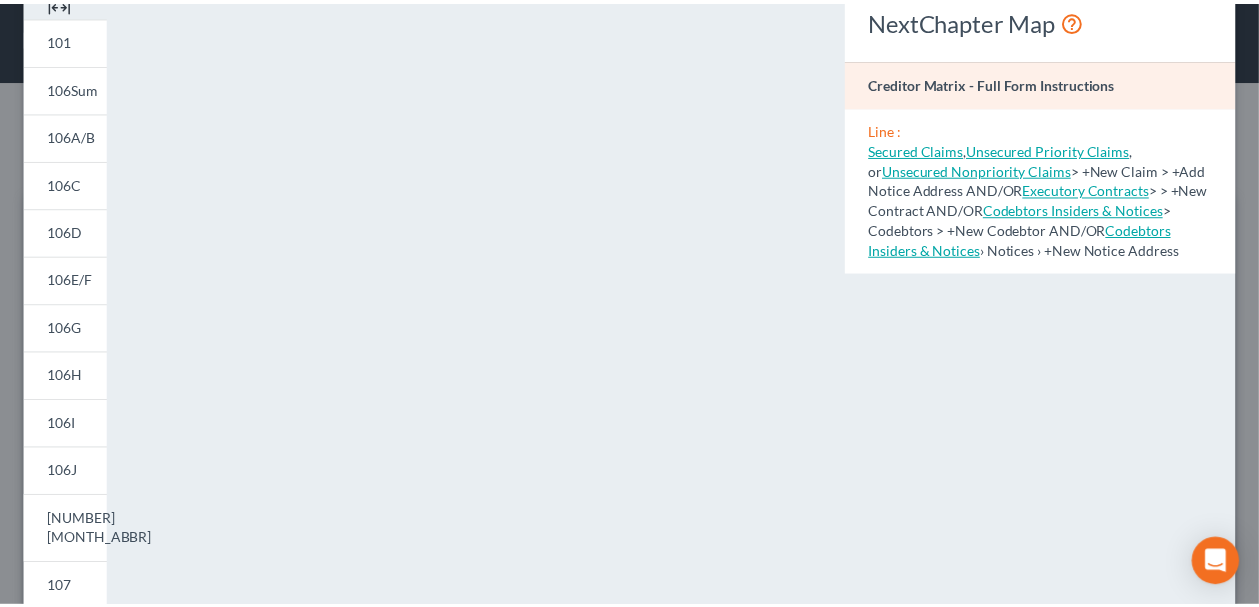 scroll, scrollTop: 0, scrollLeft: 0, axis: both 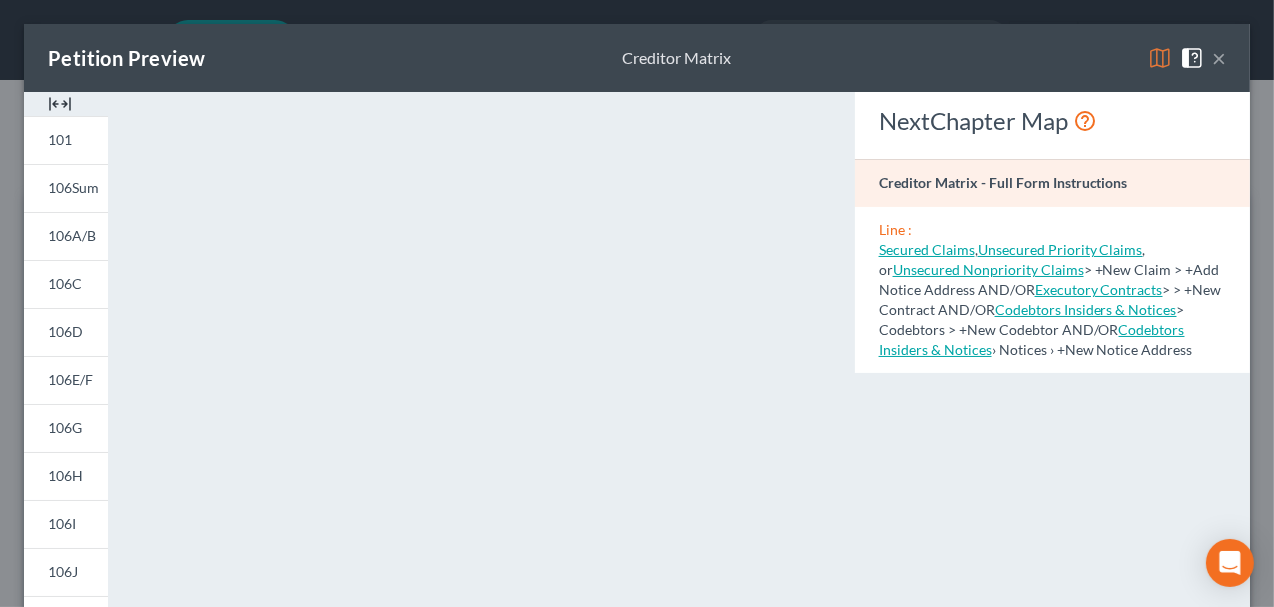 drag, startPoint x: 1208, startPoint y: 59, endPoint x: 1122, endPoint y: 95, distance: 93.230896 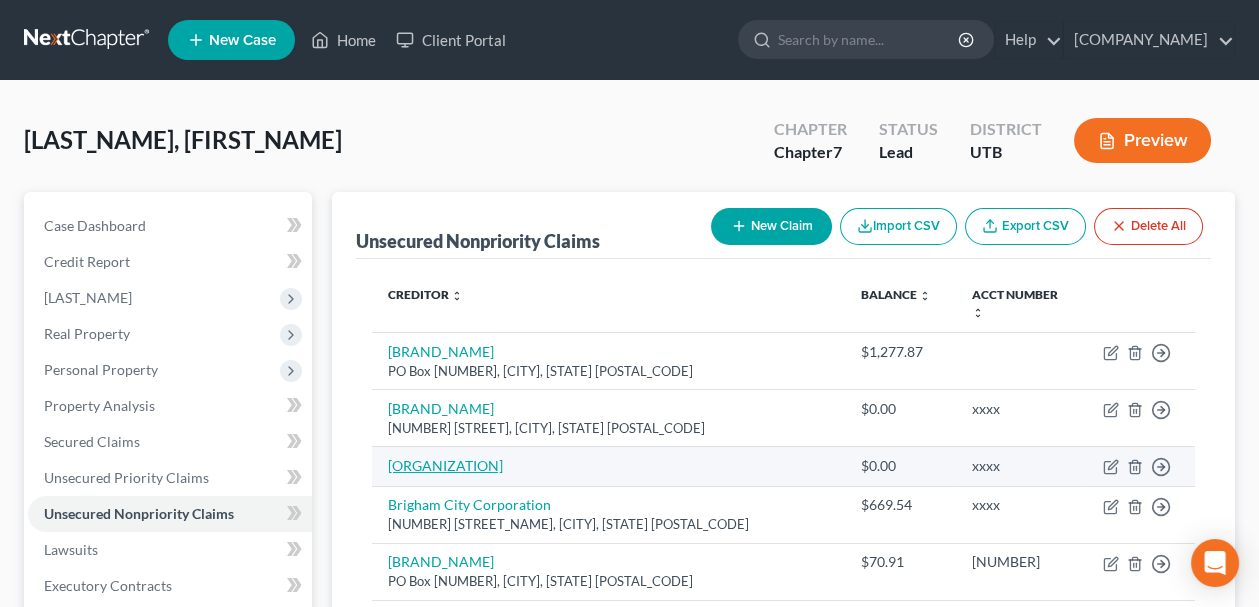 click on "[ORGANIZATION]" at bounding box center [441, 351] 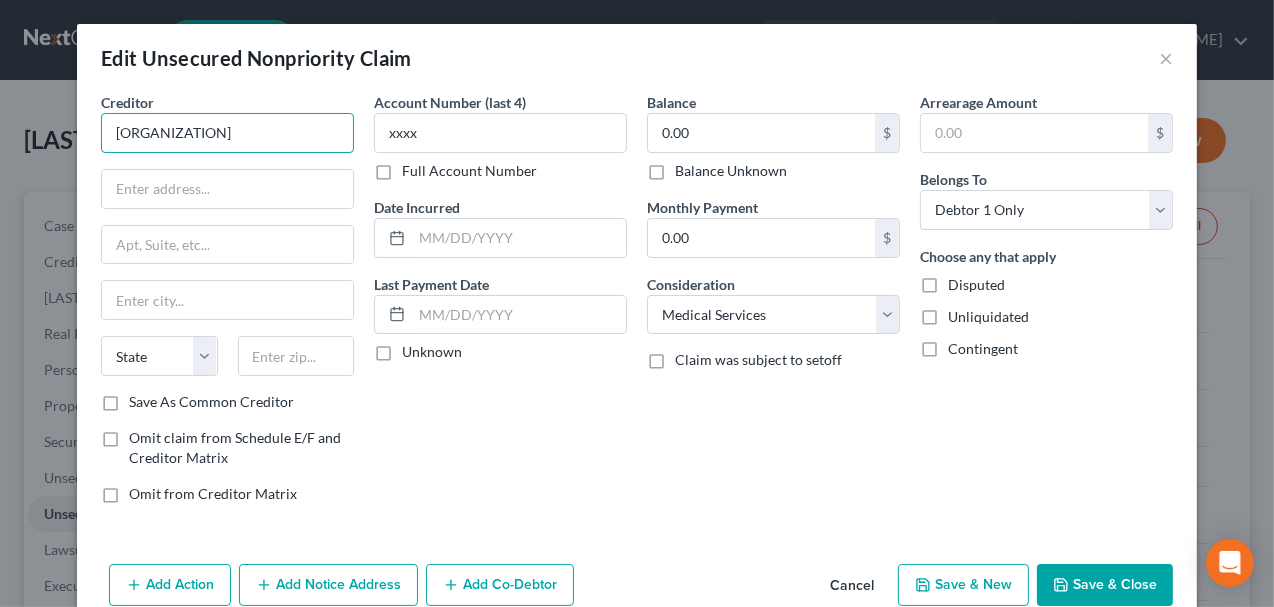 click on "[ORGANIZATION]" at bounding box center [227, 133] 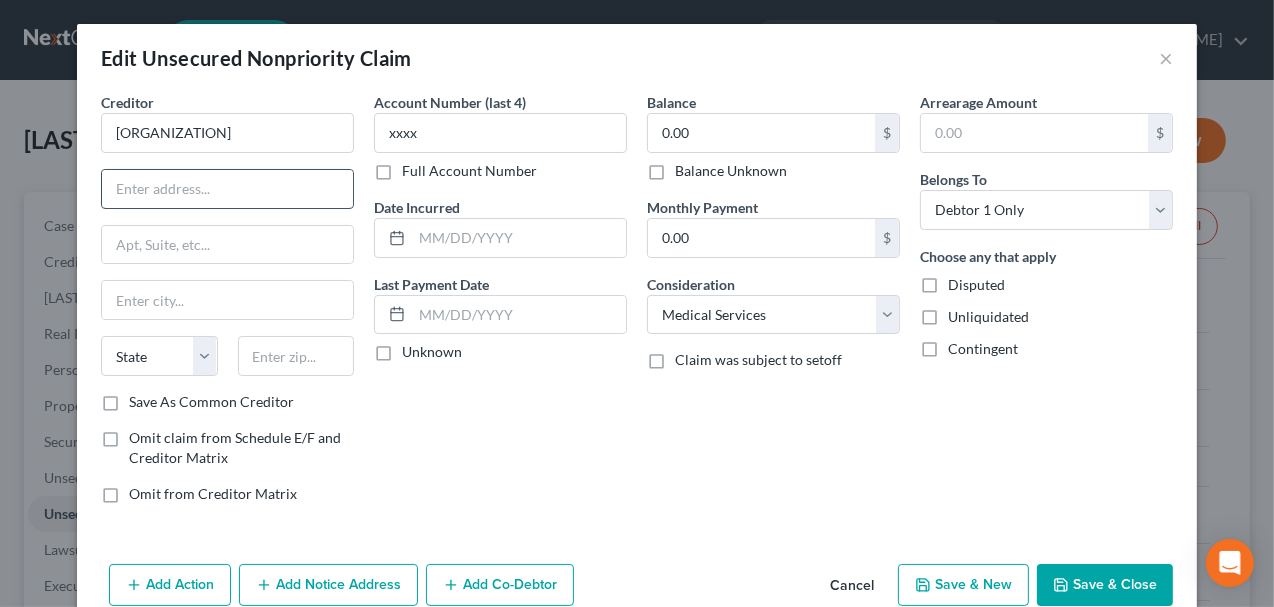 drag, startPoint x: 287, startPoint y: 201, endPoint x: 280, endPoint y: 183, distance: 19.313208 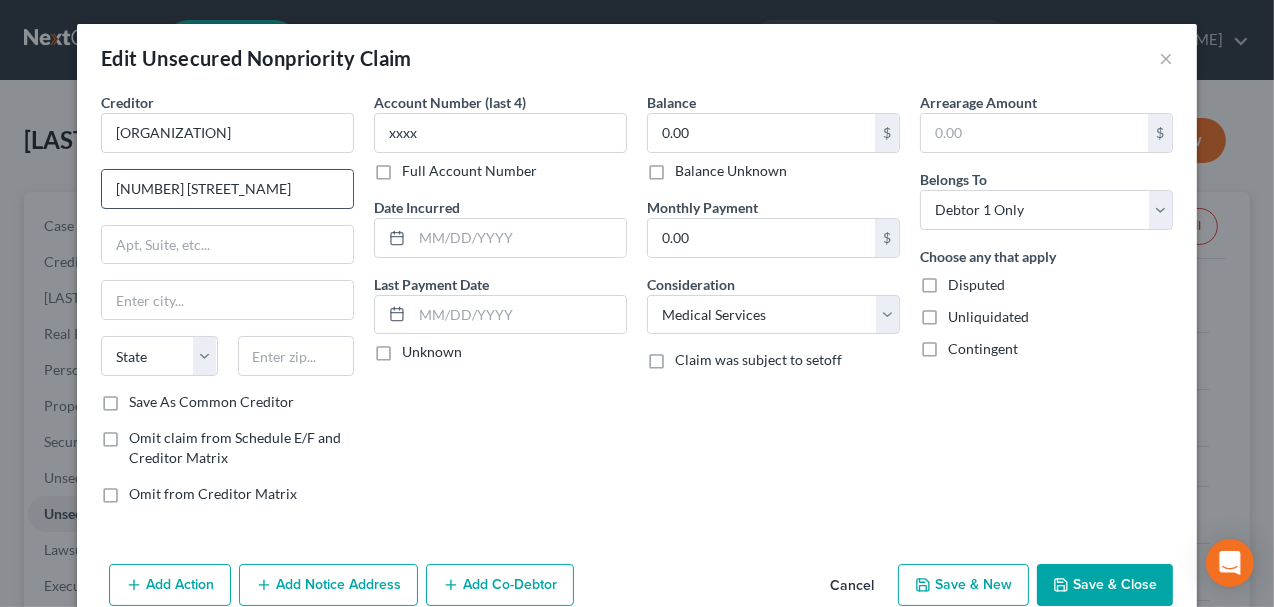 type on "[NUMBER] [STREET_NAME]" 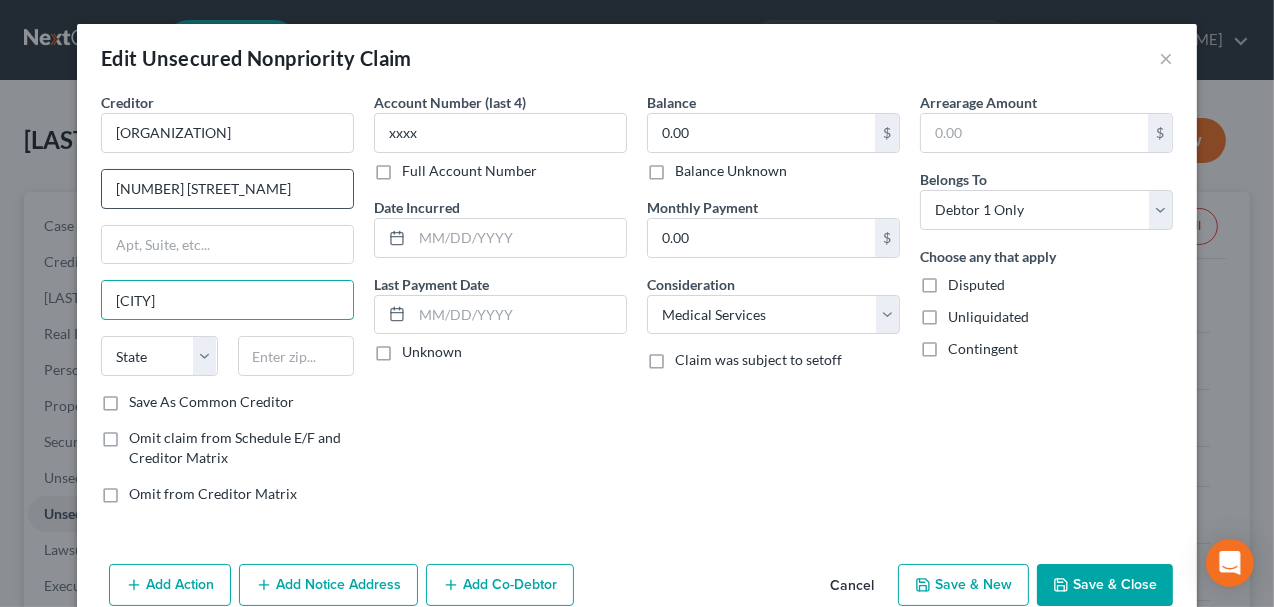 type on "[CITY]" 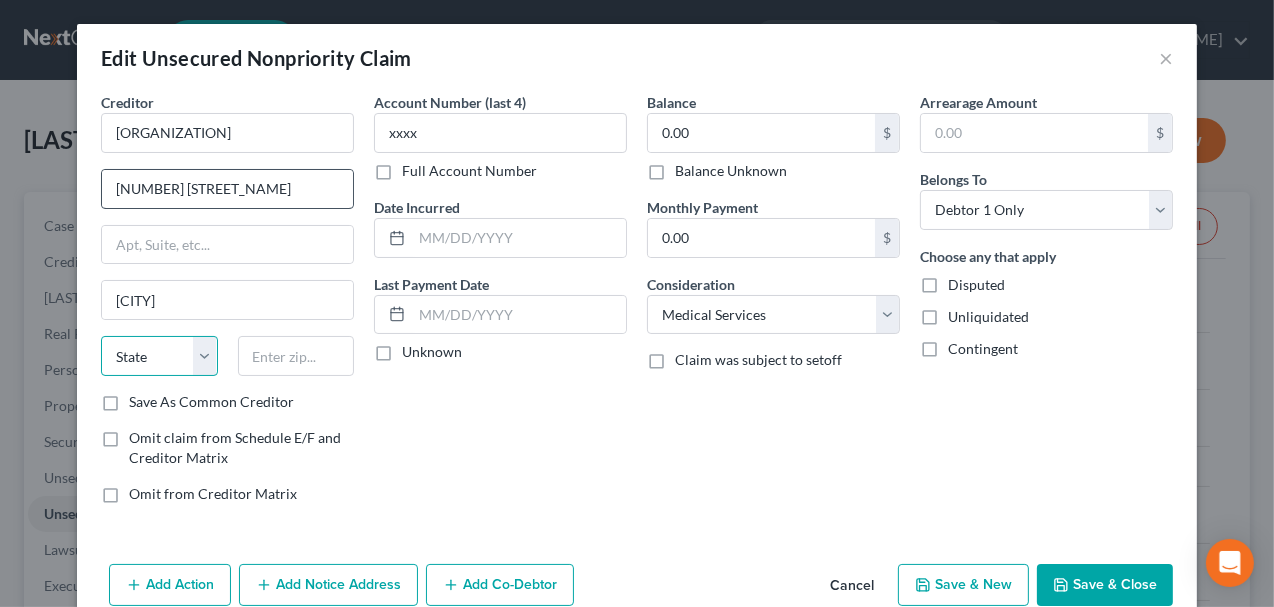 select on "[NUMBER]" 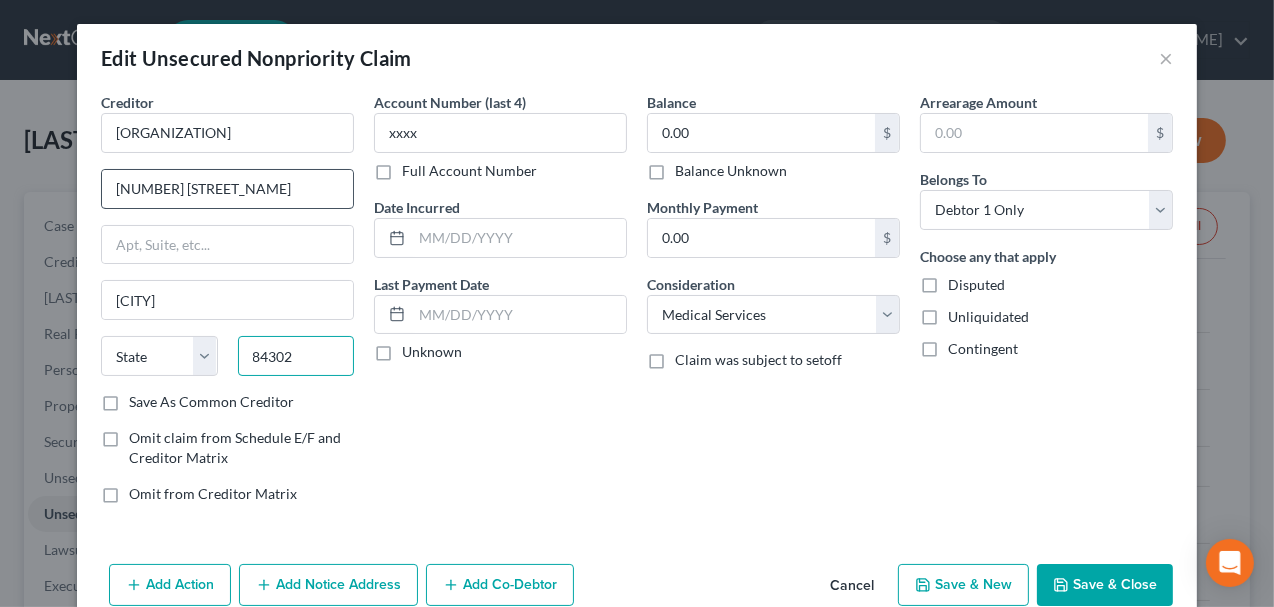 type on "84302" 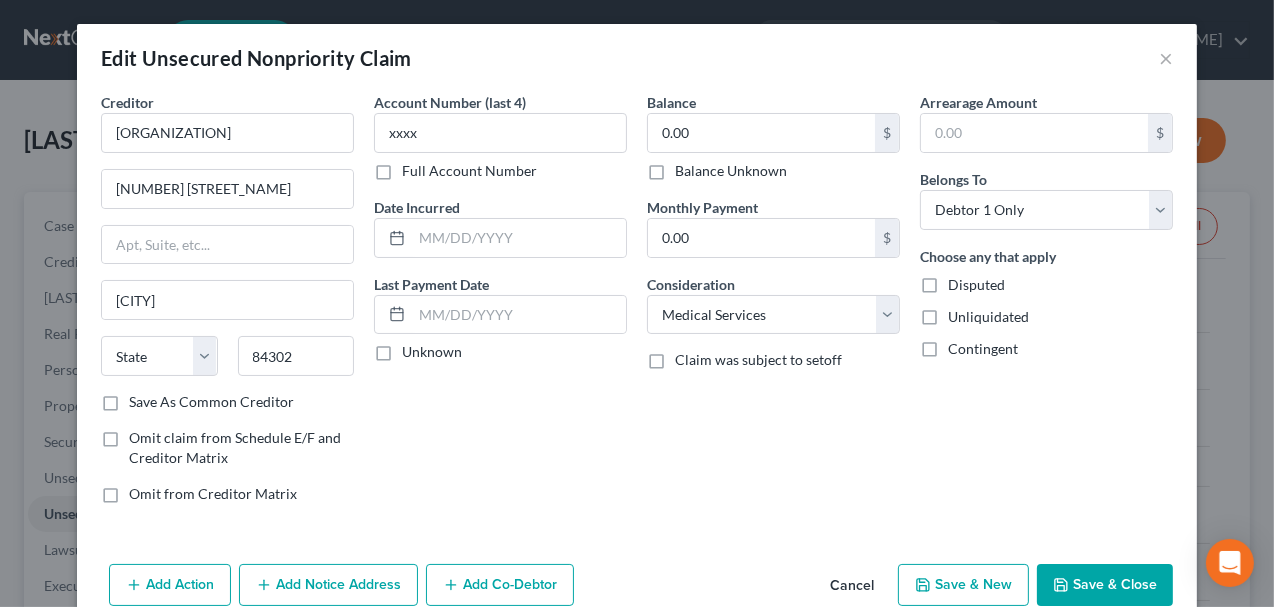 click on "Save & Close" at bounding box center (1105, 585) 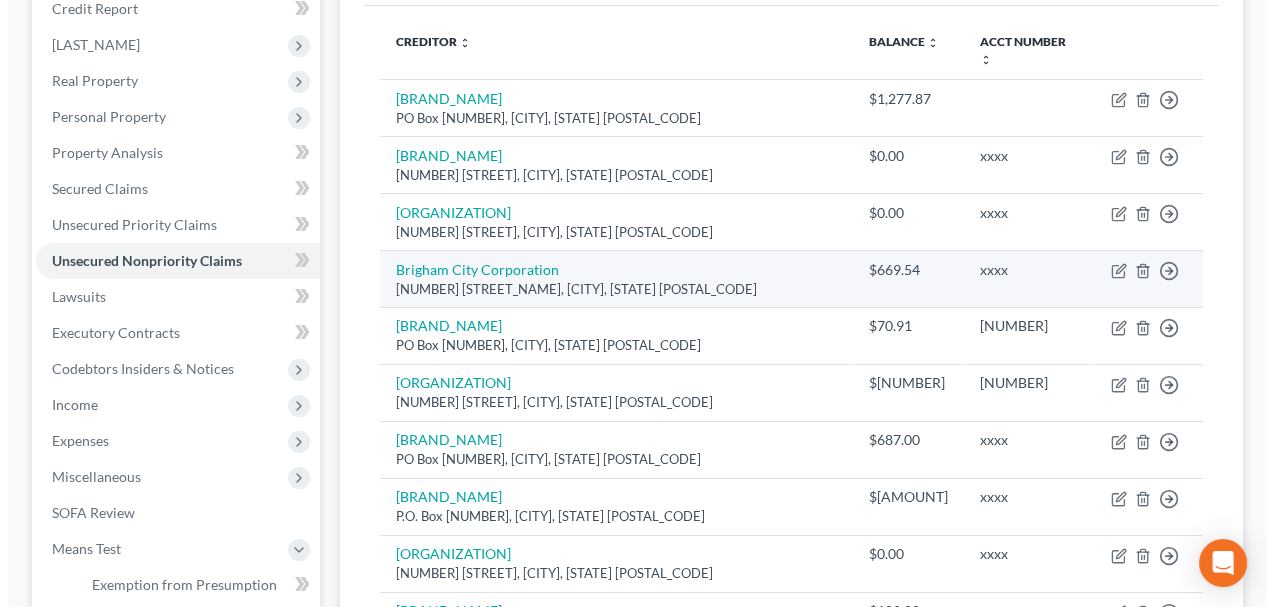scroll, scrollTop: 300, scrollLeft: 0, axis: vertical 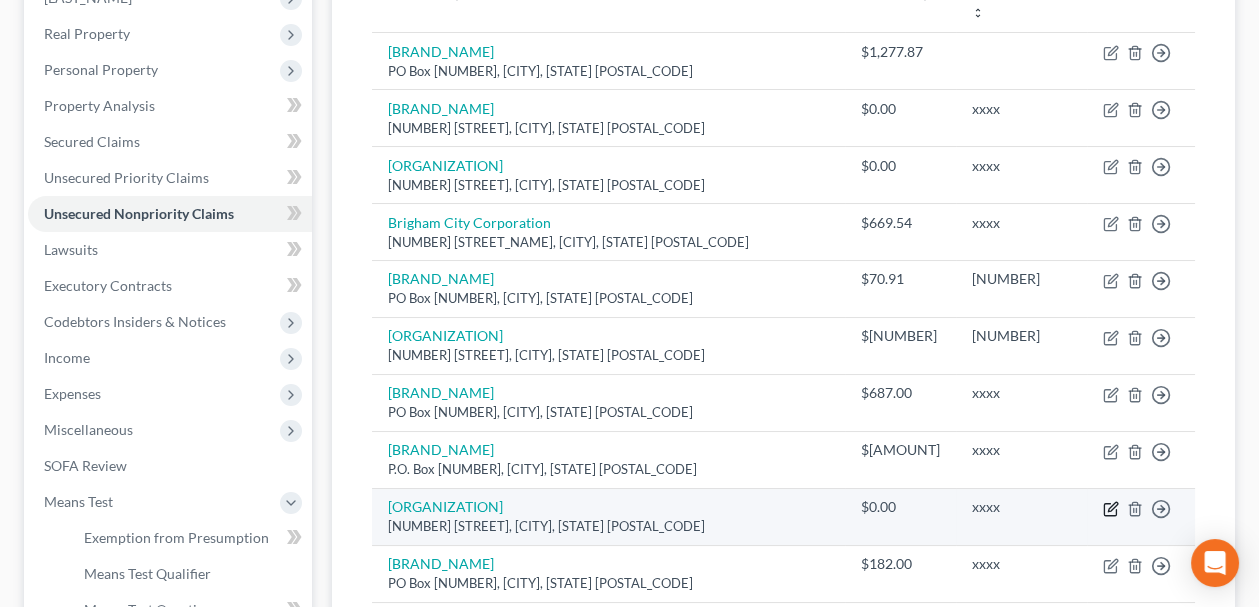 click at bounding box center (1111, 53) 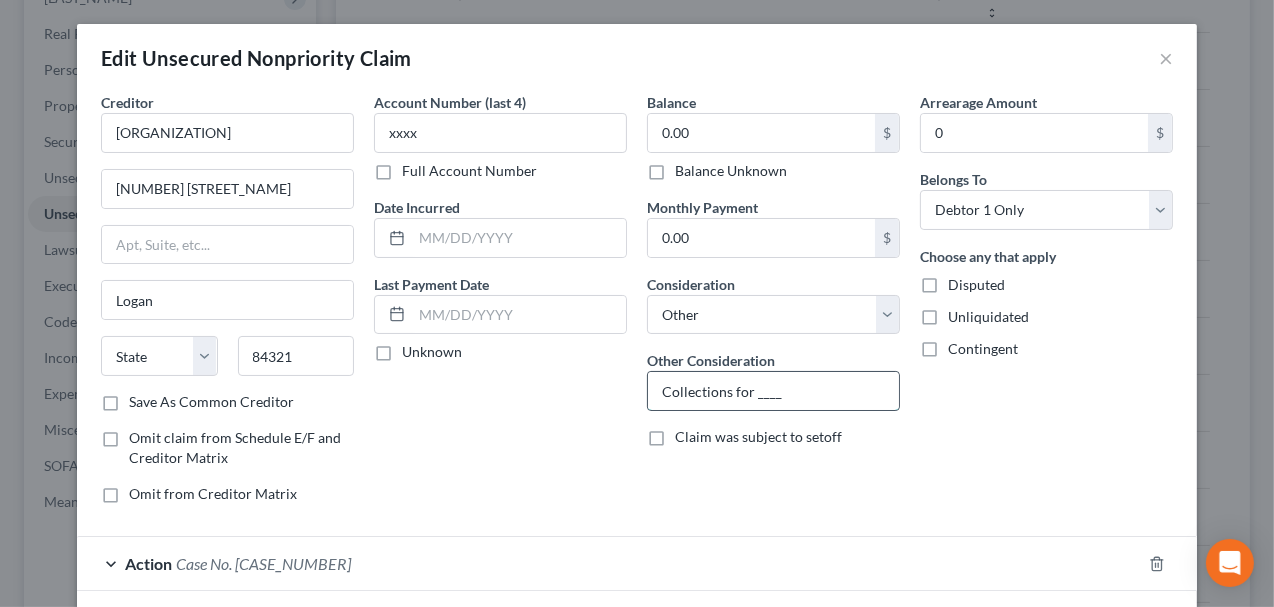 click on "Collections for ____" at bounding box center [773, 391] 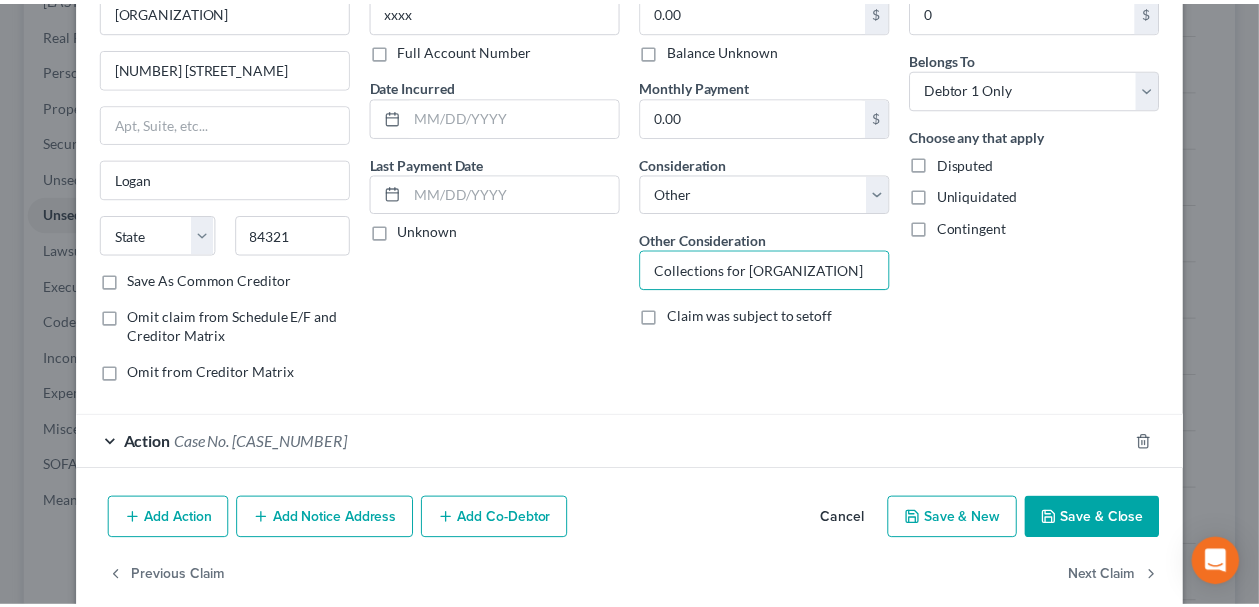 scroll, scrollTop: 147, scrollLeft: 0, axis: vertical 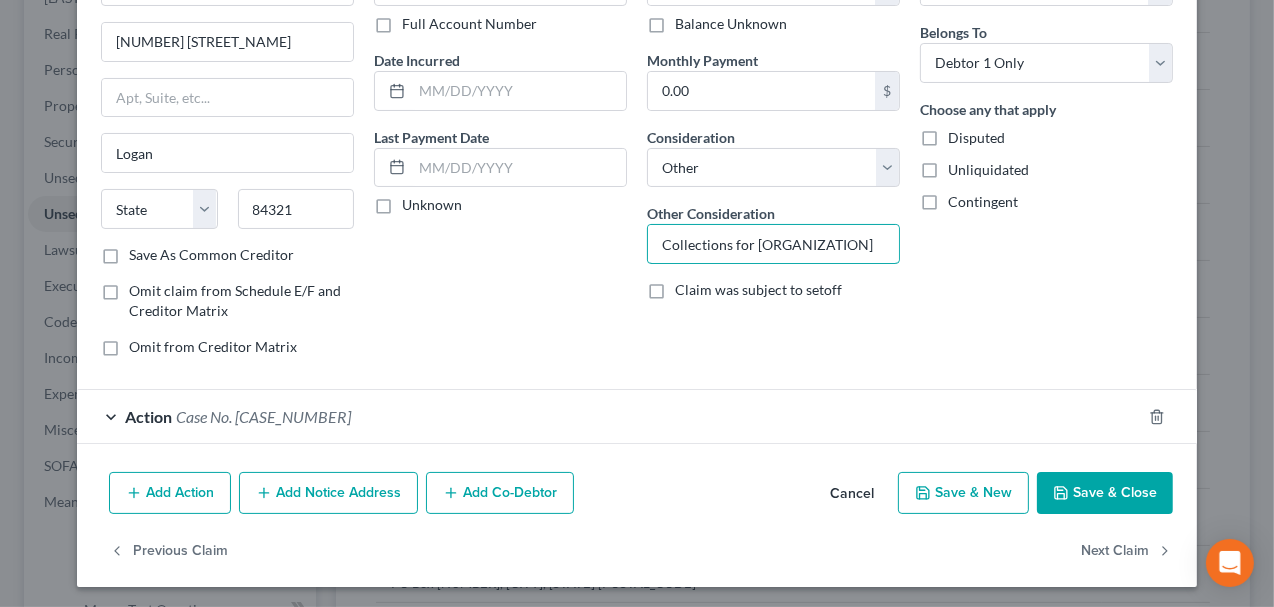 type on "Collections for [ORGANIZATION]" 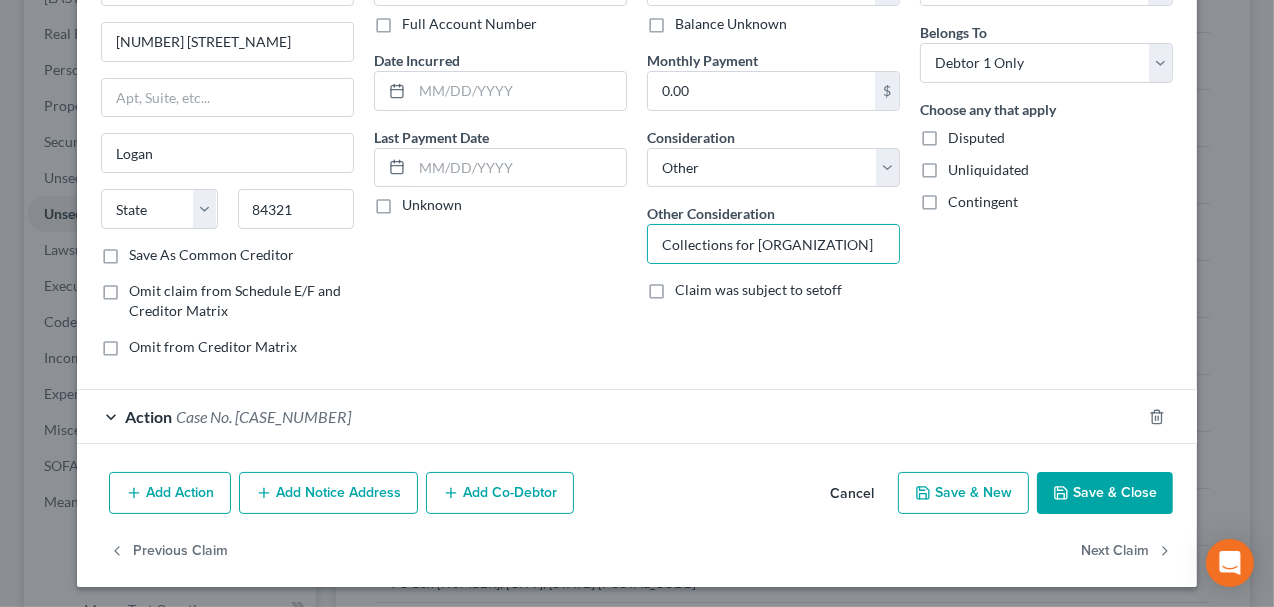 click on "Save & Close" at bounding box center (1105, 493) 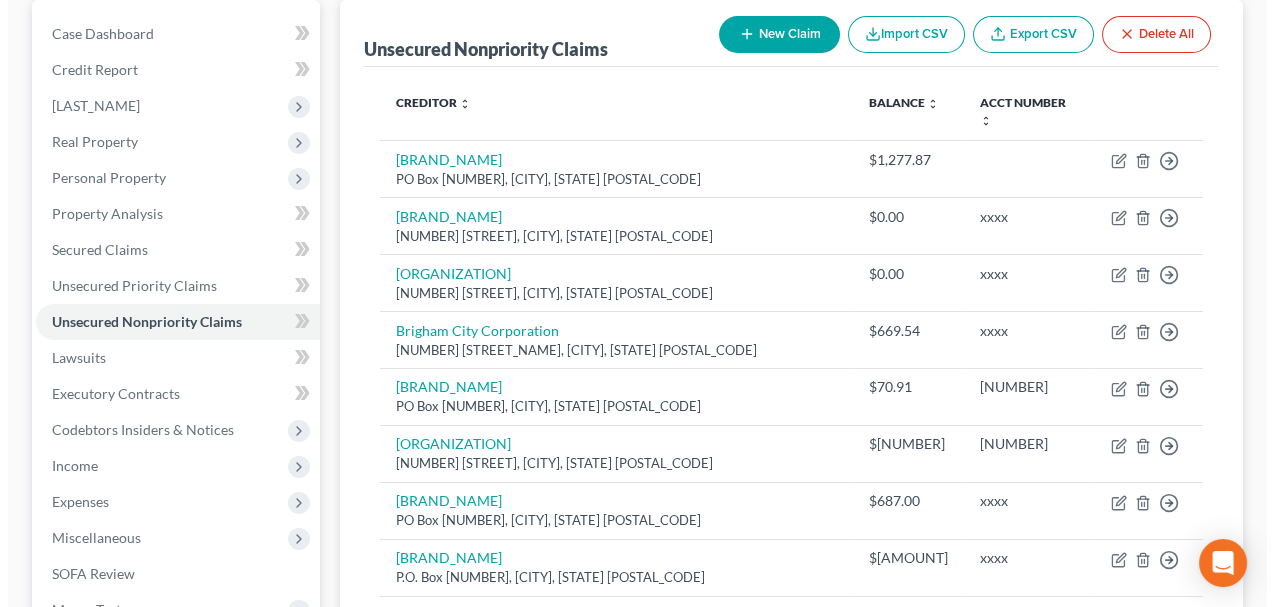scroll, scrollTop: 0, scrollLeft: 0, axis: both 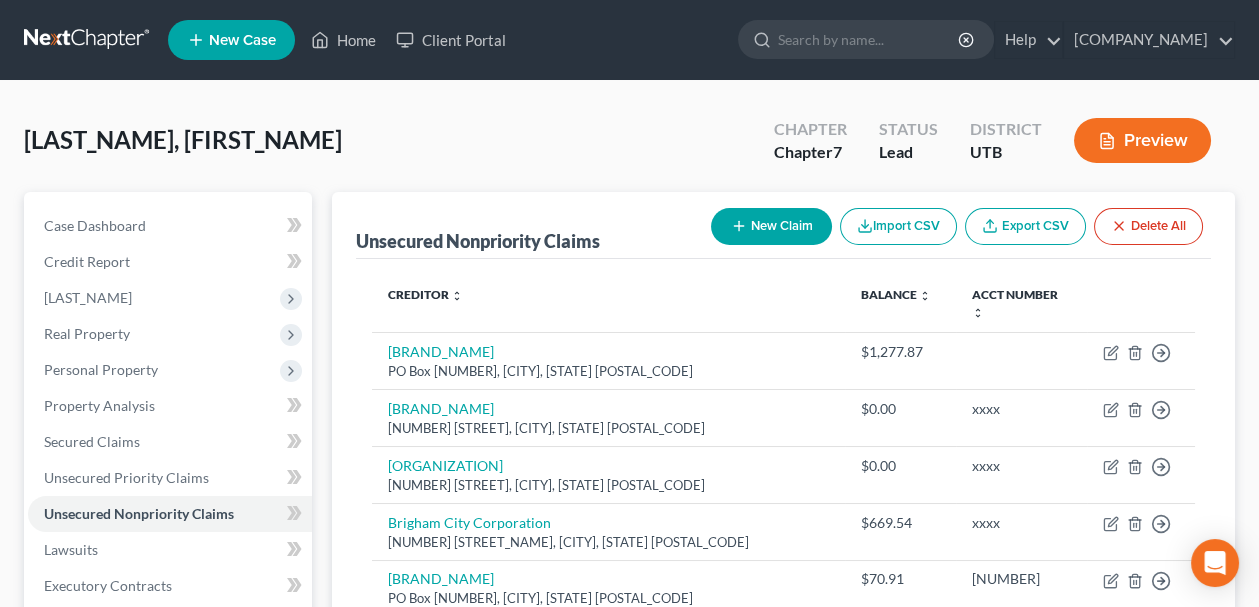 click on "New Claim" at bounding box center [771, 226] 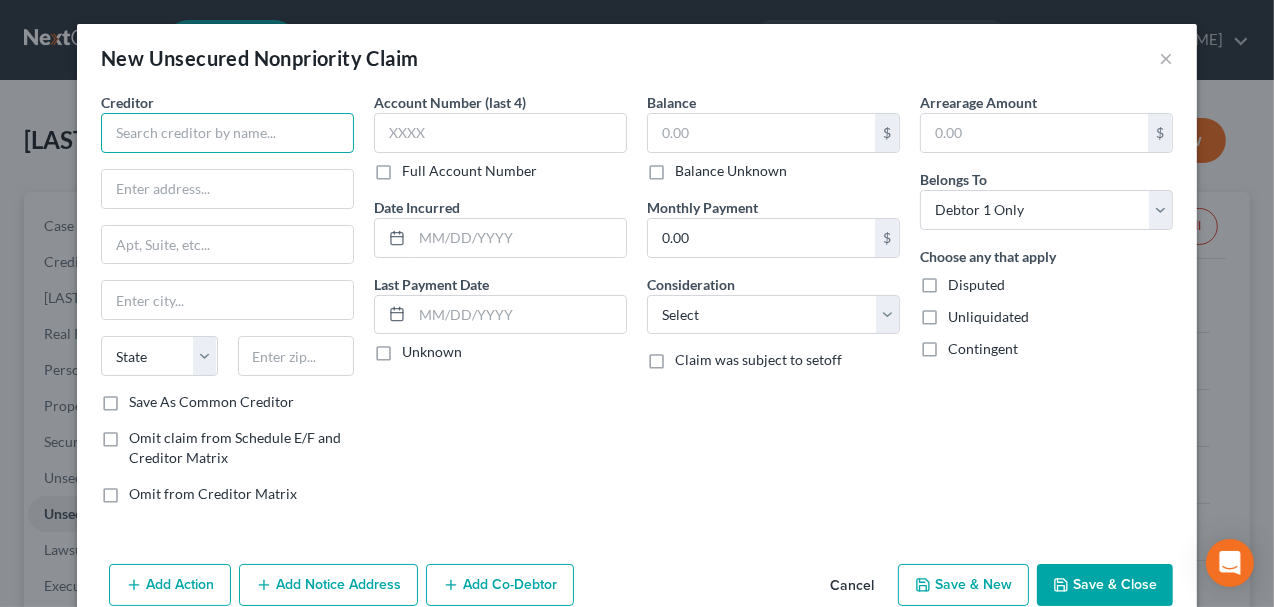 click at bounding box center [227, 133] 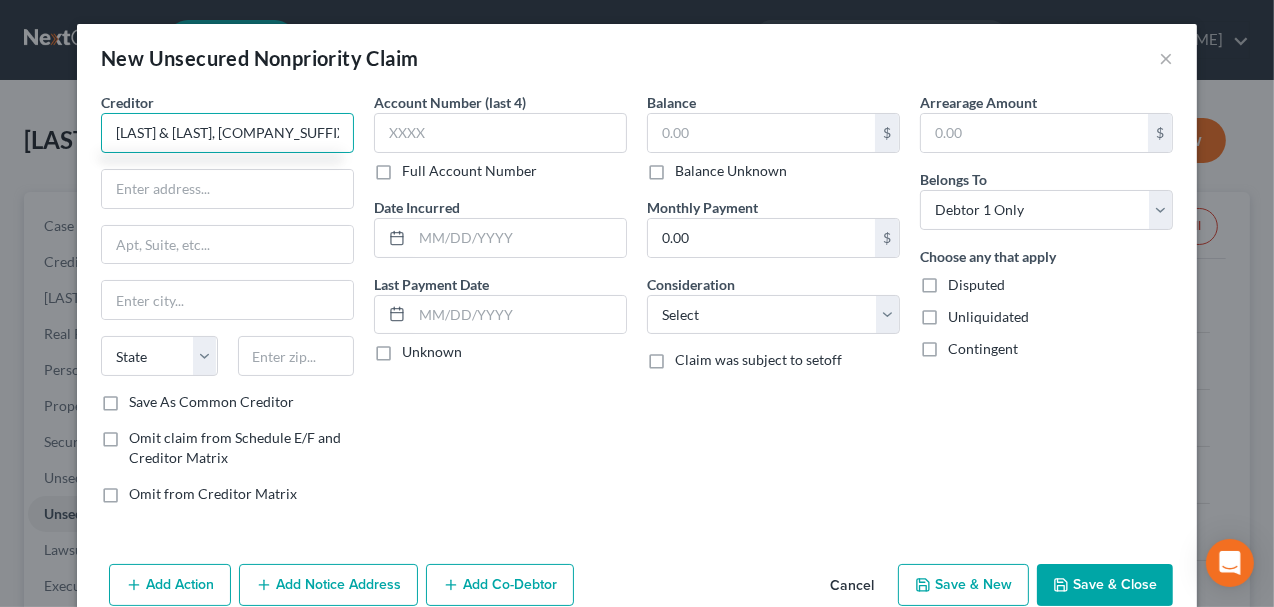 type on "[LAST] & [LAST], [COMPANY_SUFFIX]" 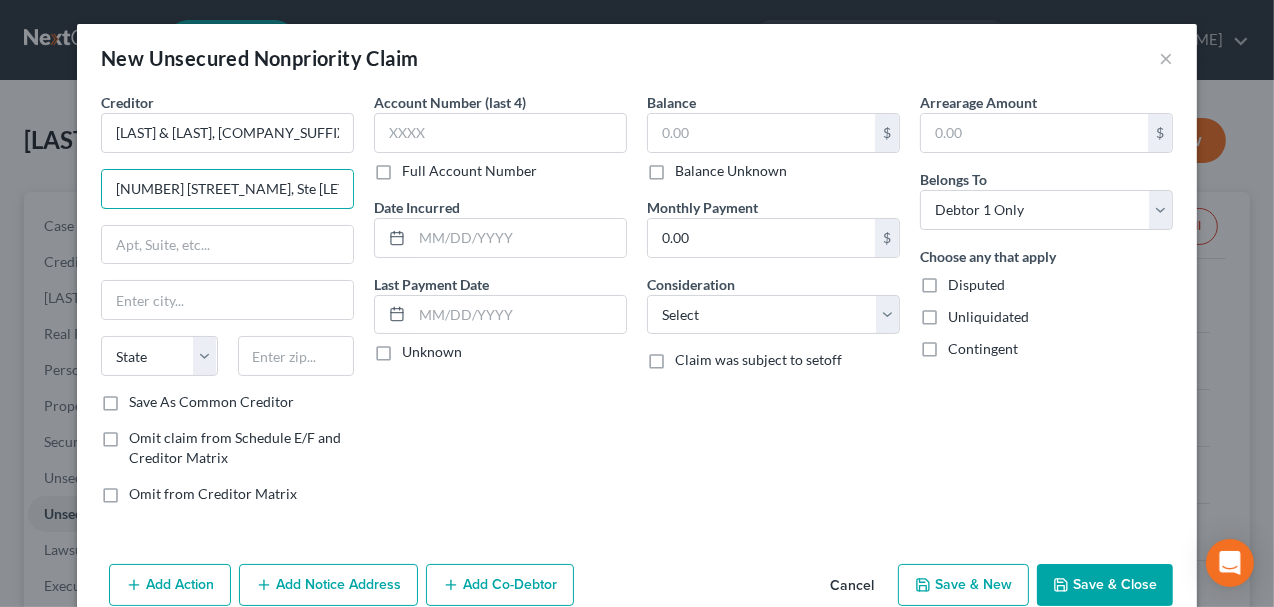type on "[NUMBER] [STREET_NAME], Ste [LETTER]" 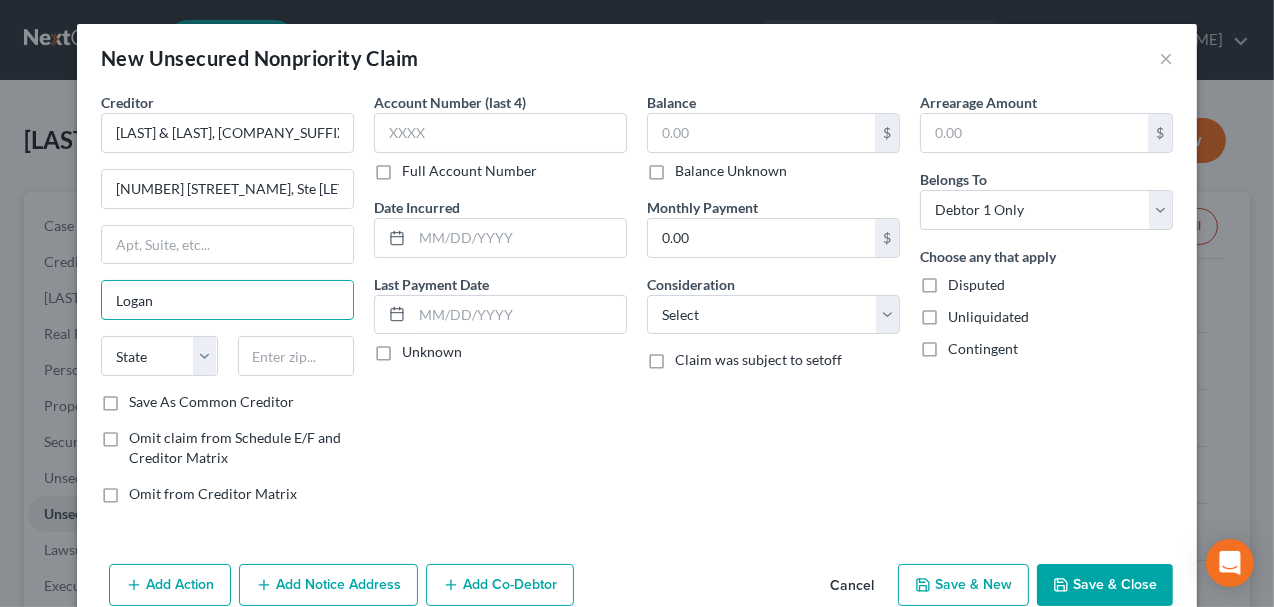 type on "Logan" 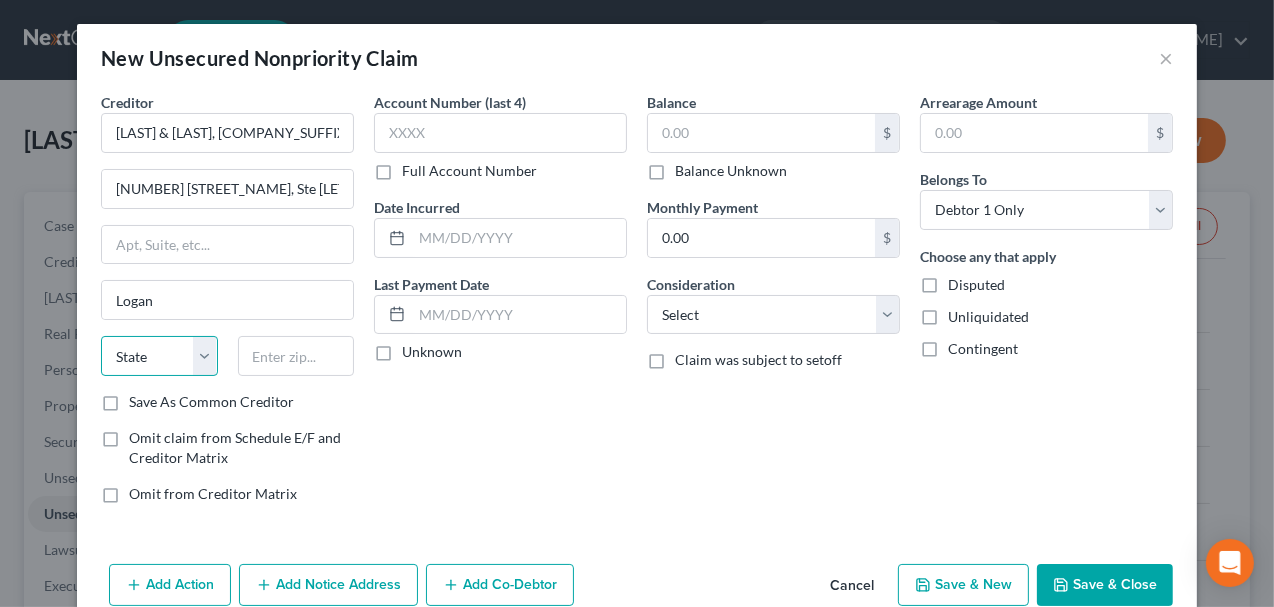 select on "[NUMBER]" 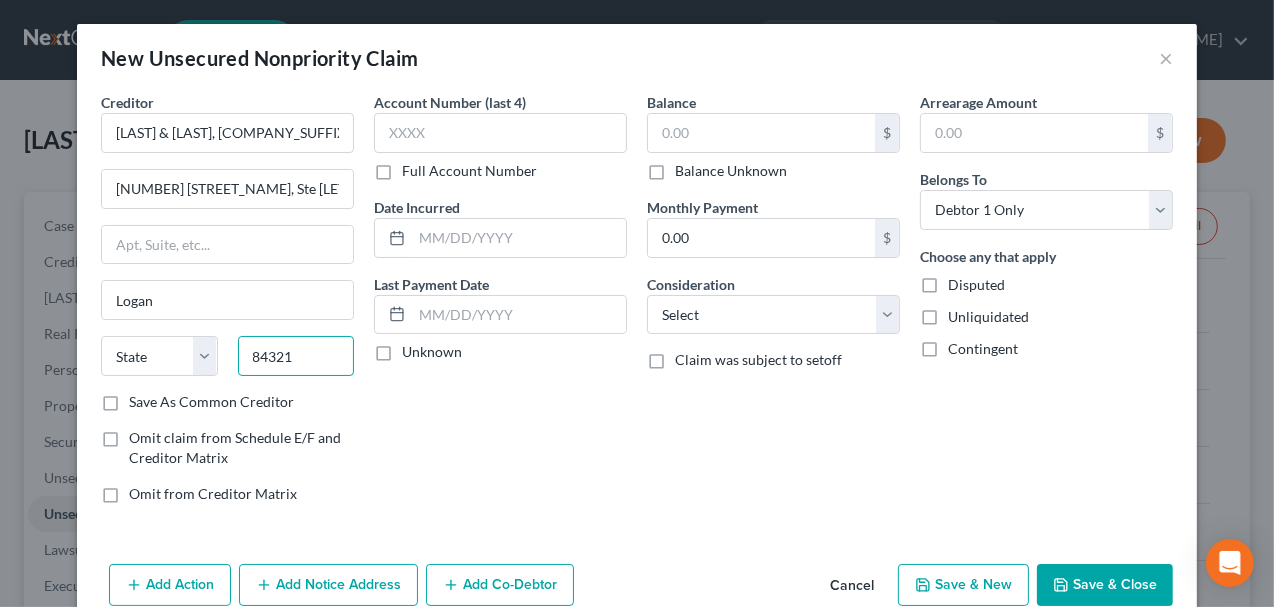 type on "84321" 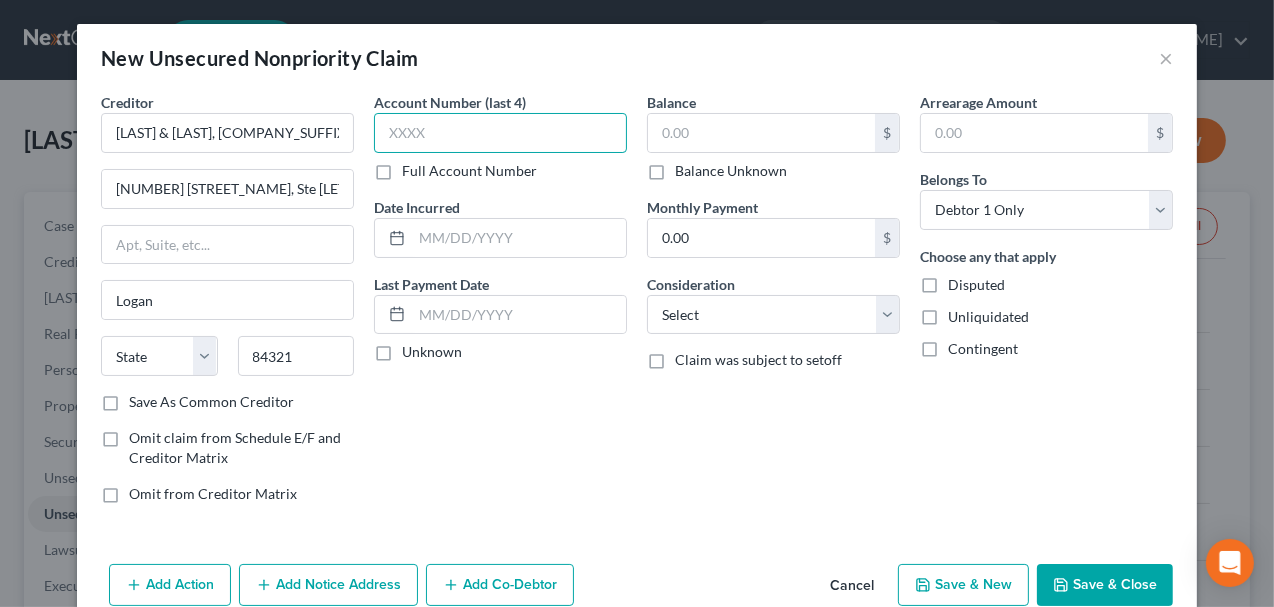 click at bounding box center [500, 133] 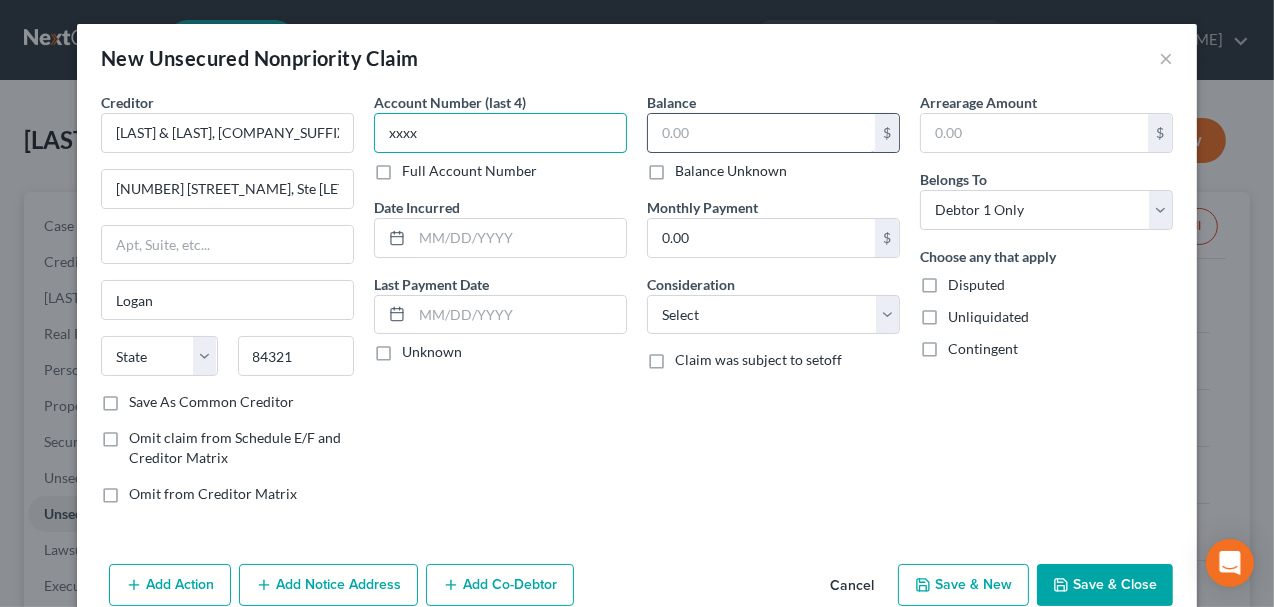 type on "xxxx" 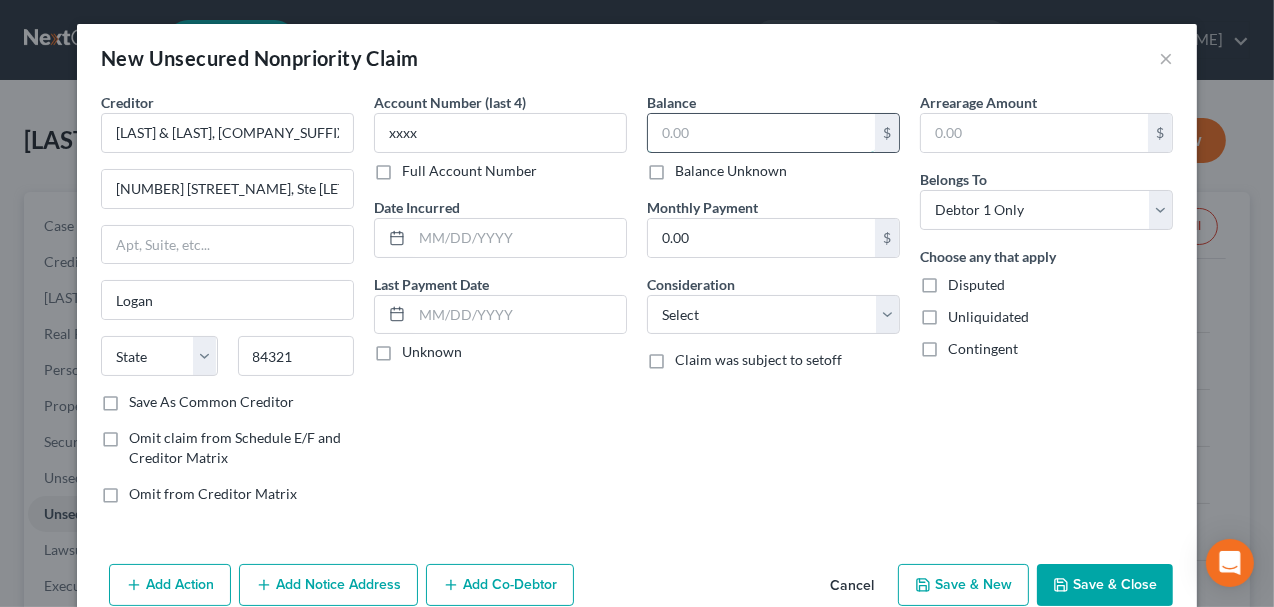 click at bounding box center (761, 133) 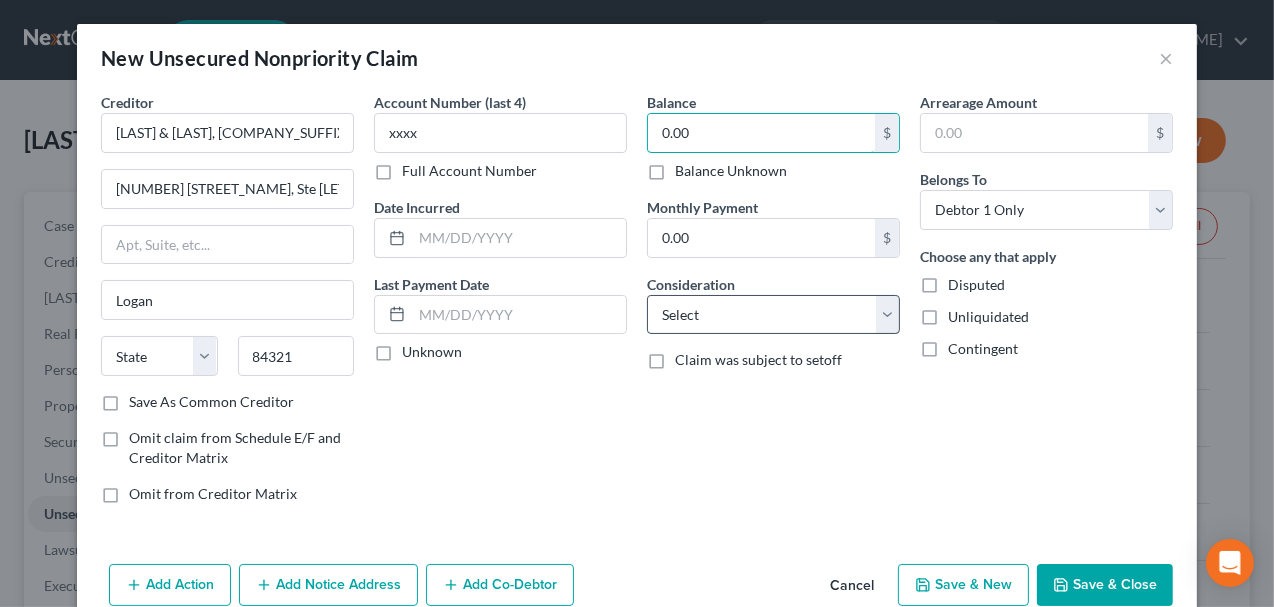 type on "0.00" 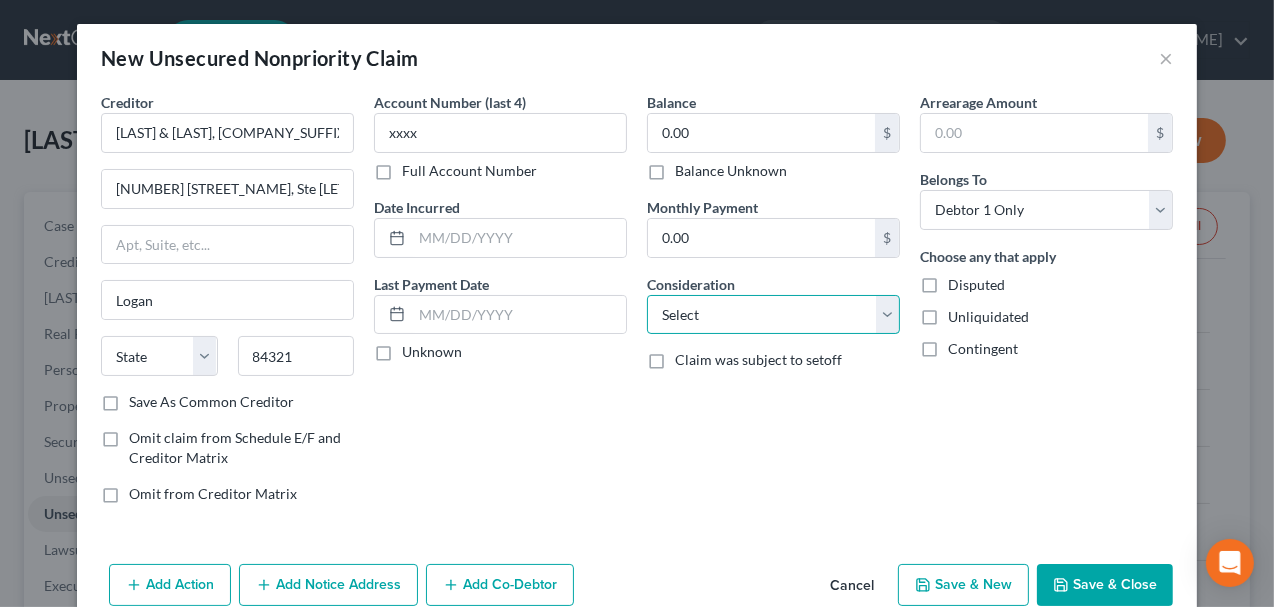 click on "Select Cable / Satellite Services Collection Agency Credit Card Debt Debt Counseling / Attorneys Deficiency Balance Domestic Support Obligations Home / Car Repairs Income Taxes Judgment Liens Medical Services Monies Loaned / Advanced Mortgage Obligation From Divorce Or Separation Obligation To Pensions Other Overdrawn Bank Account Promised To Help Pay Creditors Student Loans Suppliers And Vendors Telephone / Internet Services Utility Services" at bounding box center [773, 315] 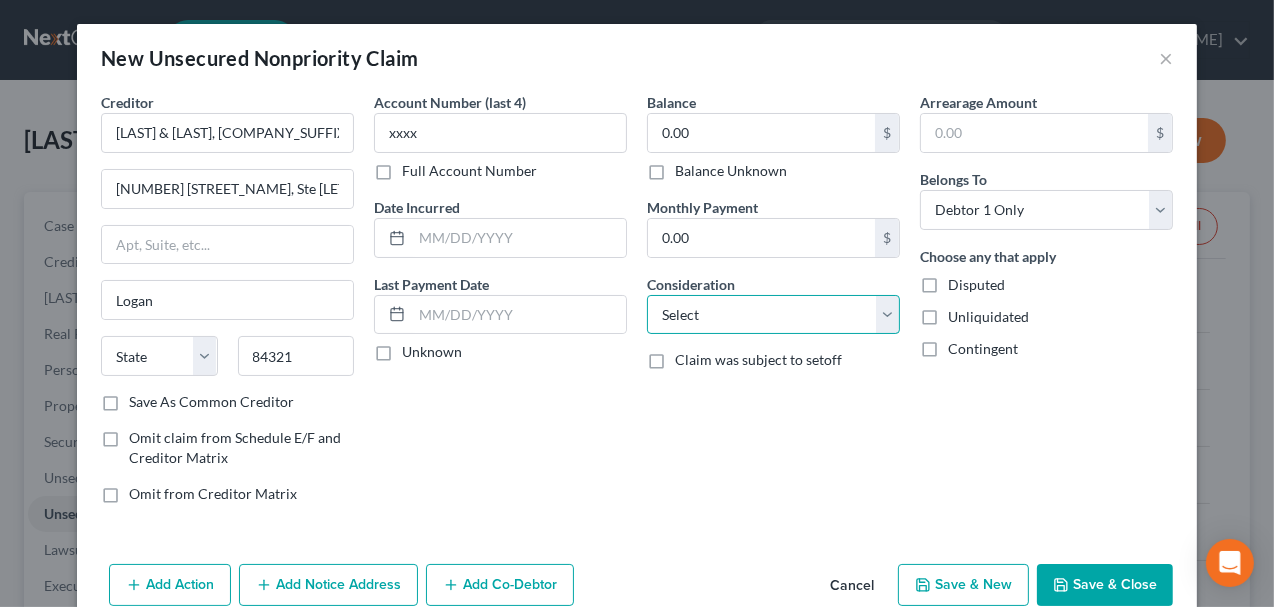 select on "14" 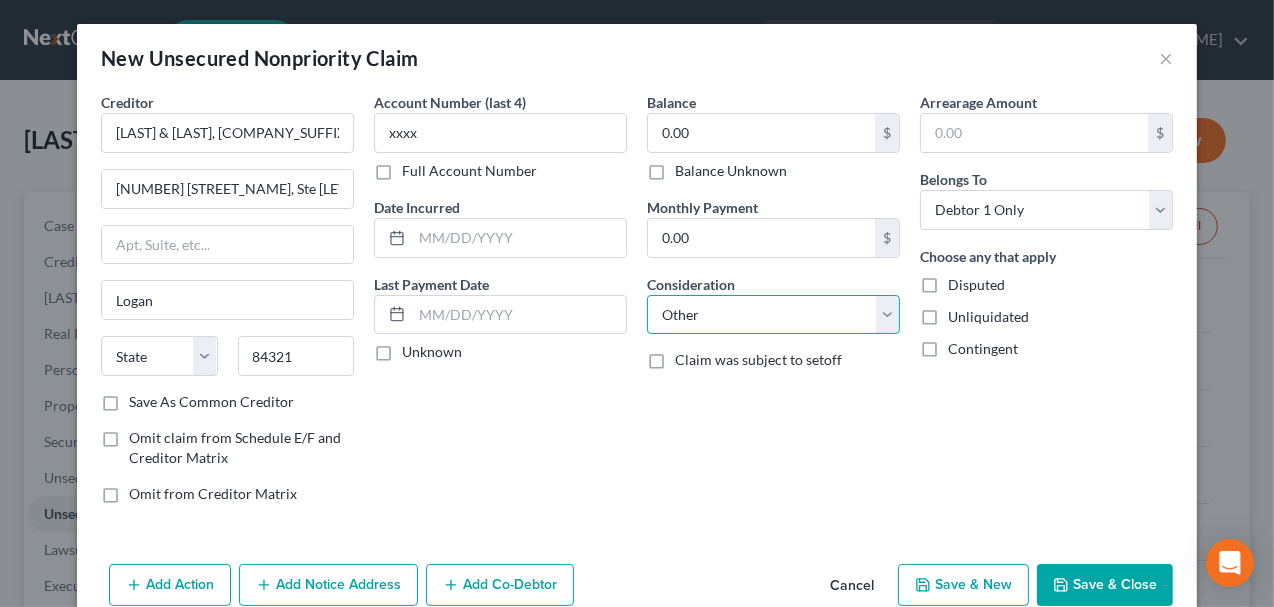 click on "Select Cable / Satellite Services Collection Agency Credit Card Debt Debt Counseling / Attorneys Deficiency Balance Domestic Support Obligations Home / Car Repairs Income Taxes Judgment Liens Medical Services Monies Loaned / Advanced Mortgage Obligation From Divorce Or Separation Obligation To Pensions Other Overdrawn Bank Account Promised To Help Pay Creditors Student Loans Suppliers And Vendors Telephone / Internet Services Utility Services" at bounding box center (773, 315) 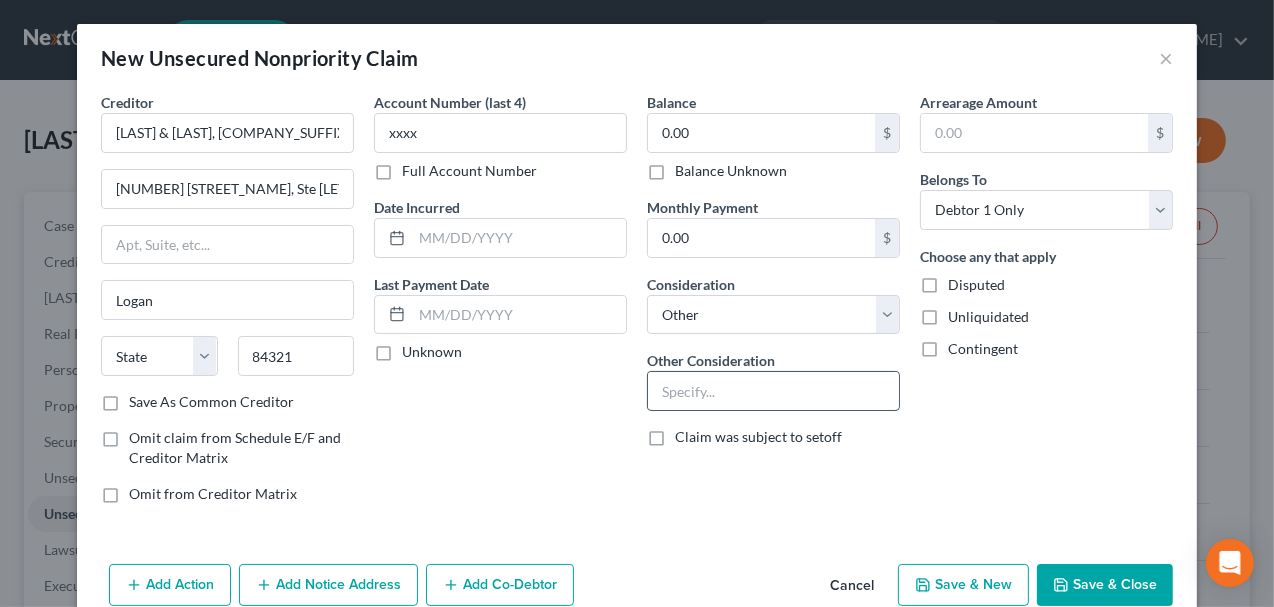 click at bounding box center [773, 391] 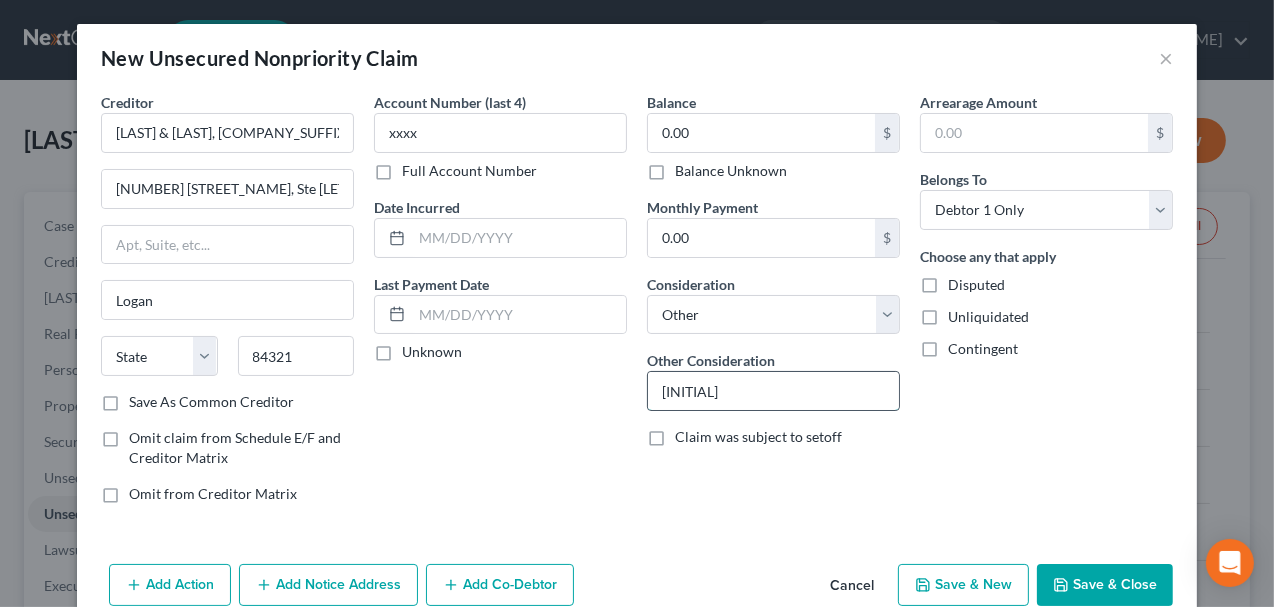 type on "O" 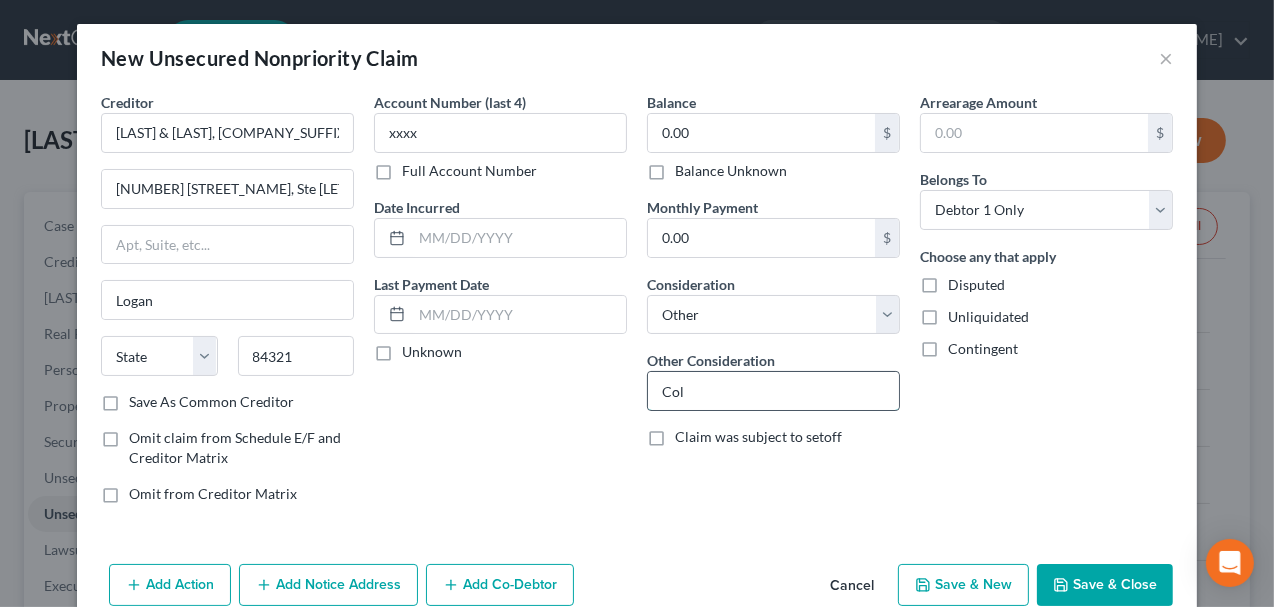 type on "Co" 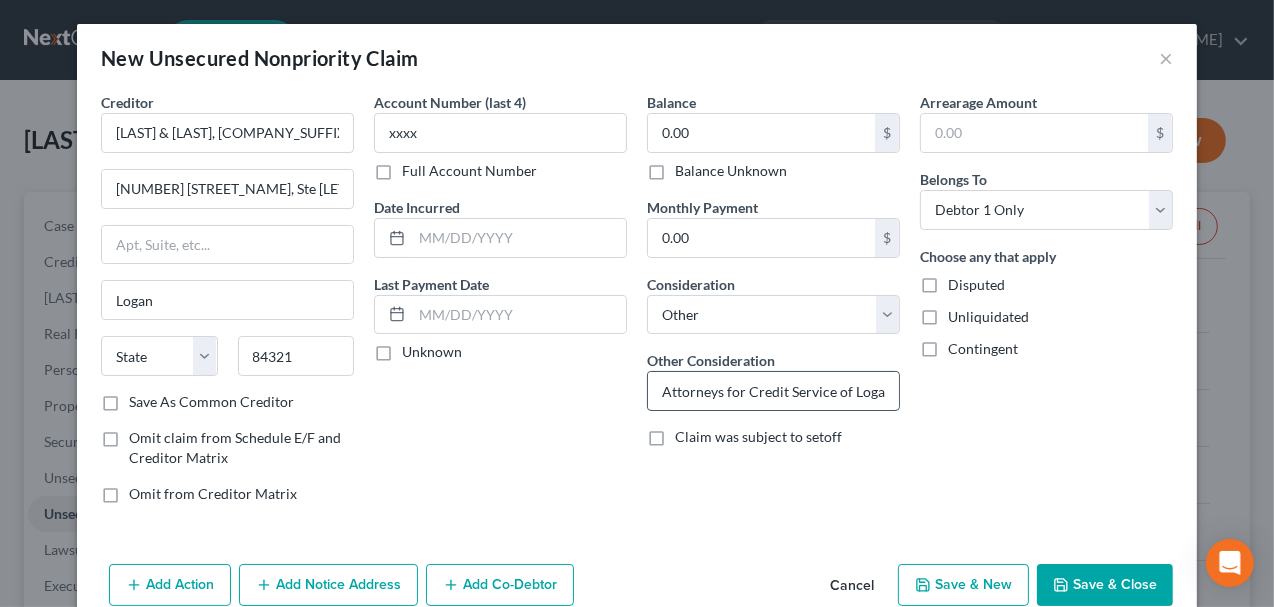 scroll, scrollTop: 0, scrollLeft: 2, axis: horizontal 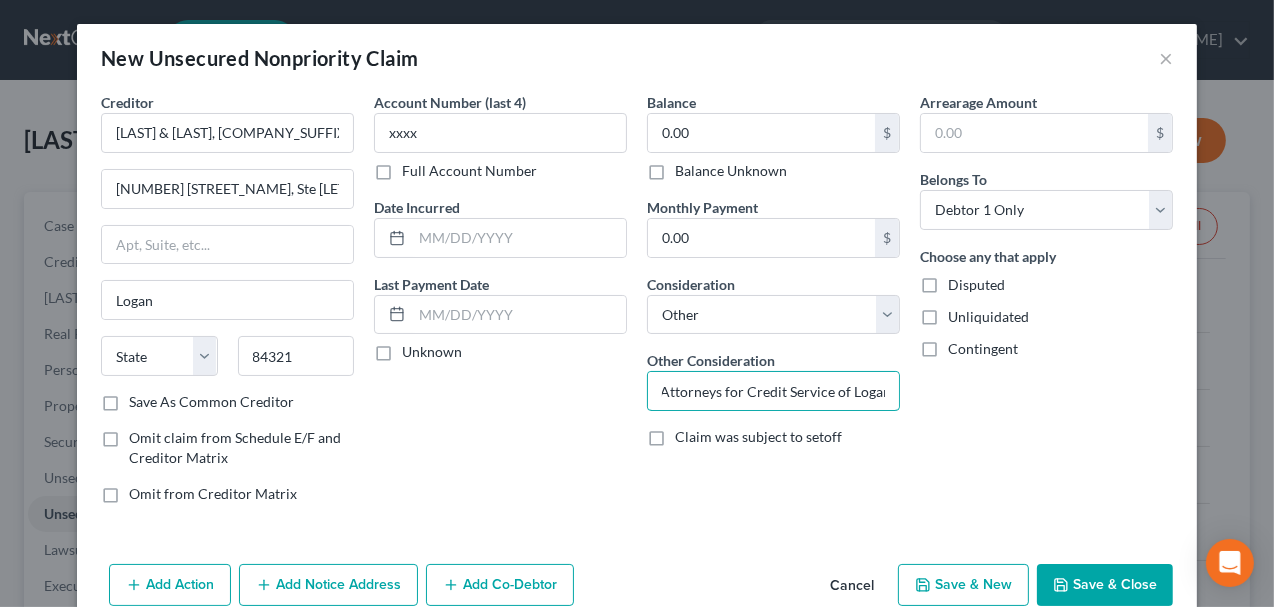 type on "Attorneys for Credit Service of Logan" 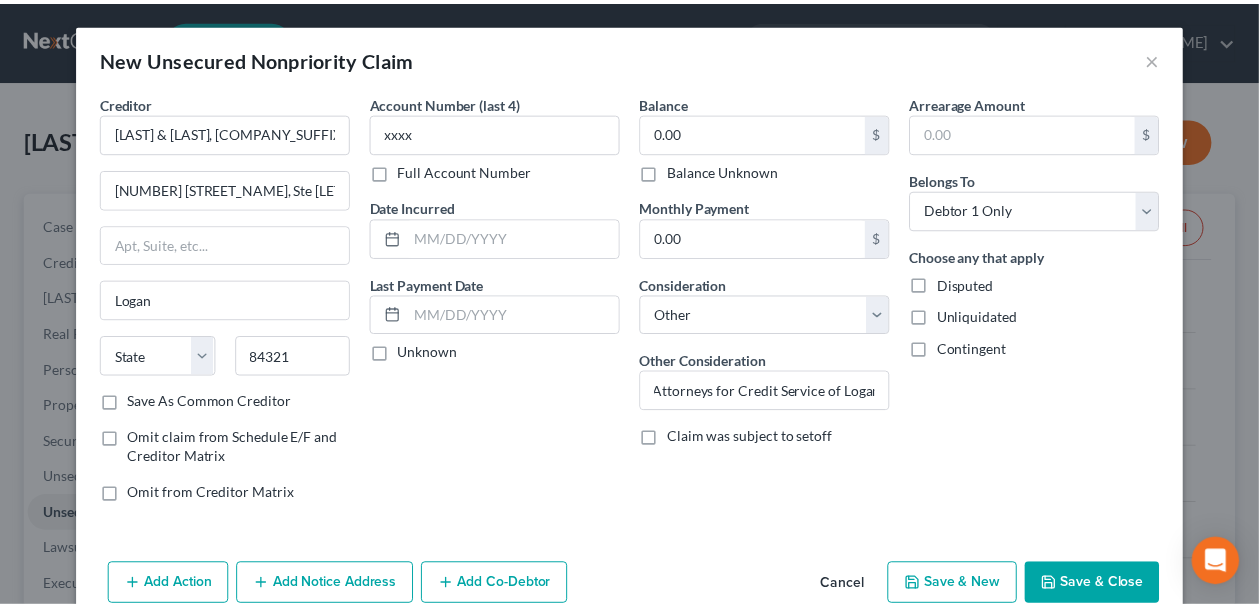 scroll, scrollTop: 0, scrollLeft: 0, axis: both 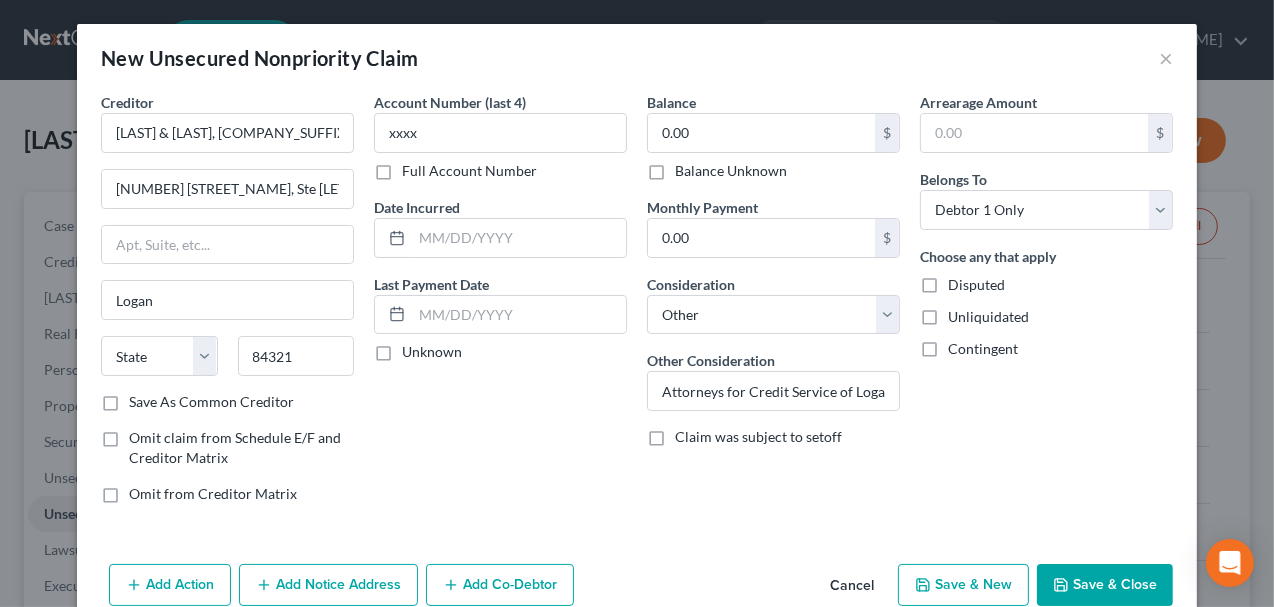 click on "Save & Close" at bounding box center [1105, 585] 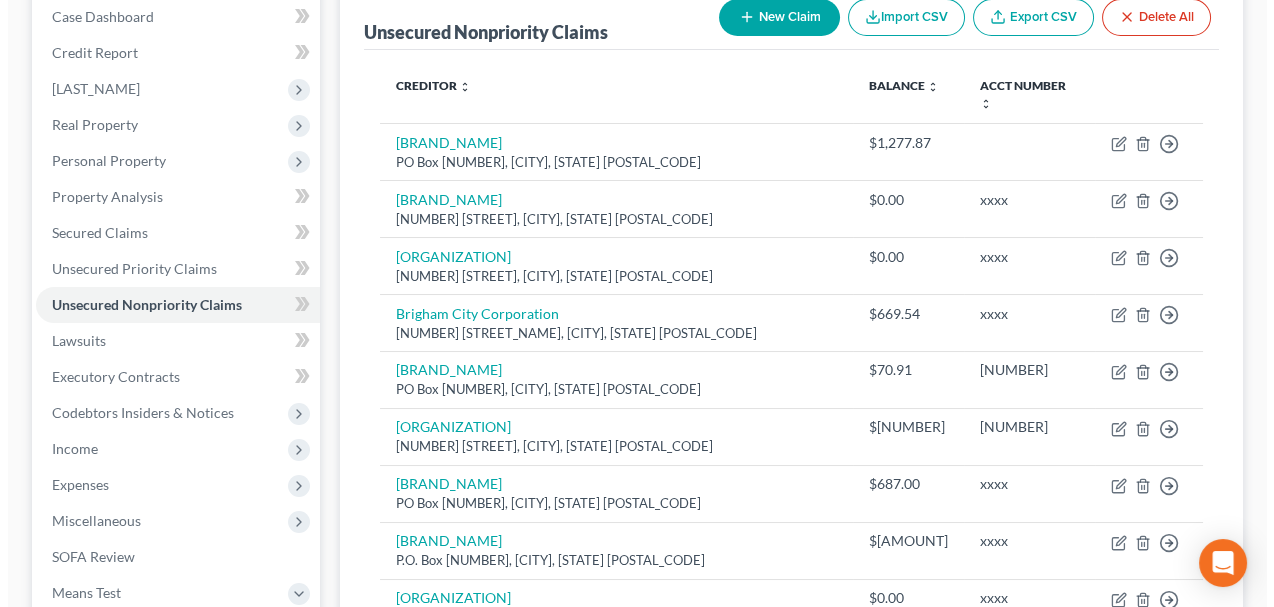 scroll, scrollTop: 128, scrollLeft: 0, axis: vertical 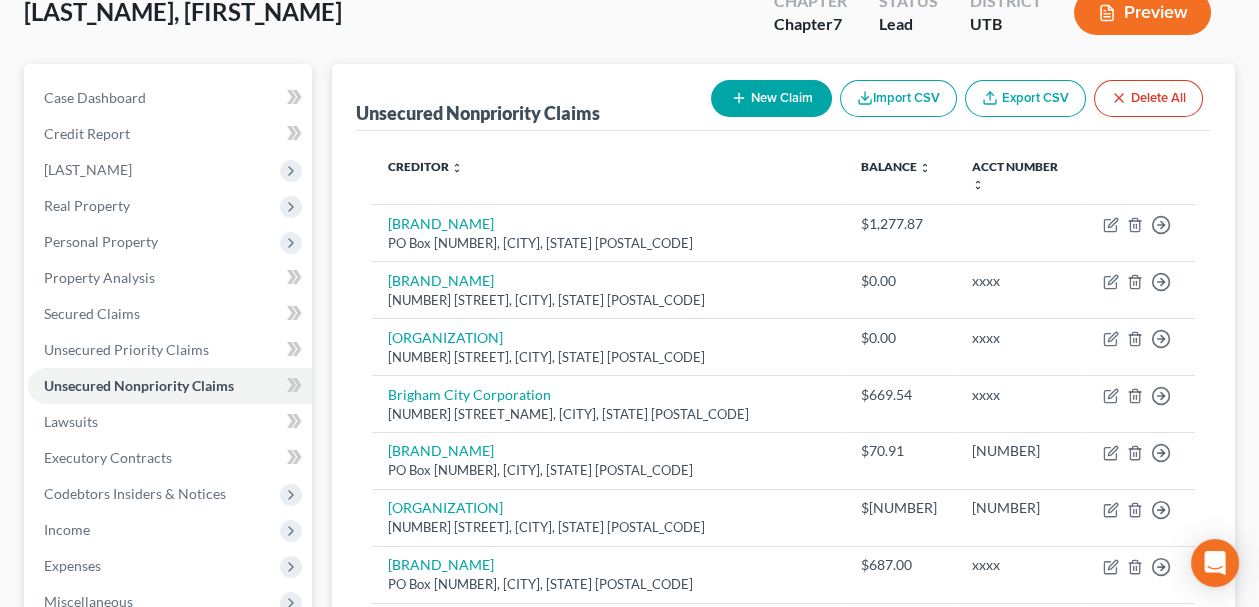 click on "Preview" at bounding box center (1142, 12) 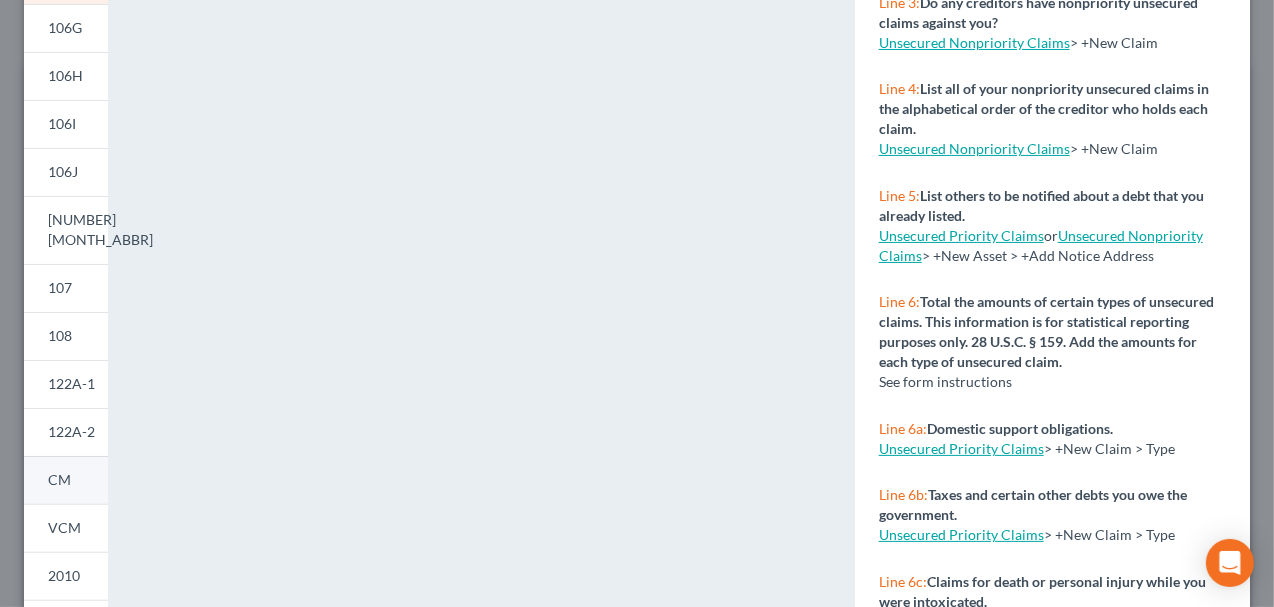 scroll, scrollTop: 509, scrollLeft: 0, axis: vertical 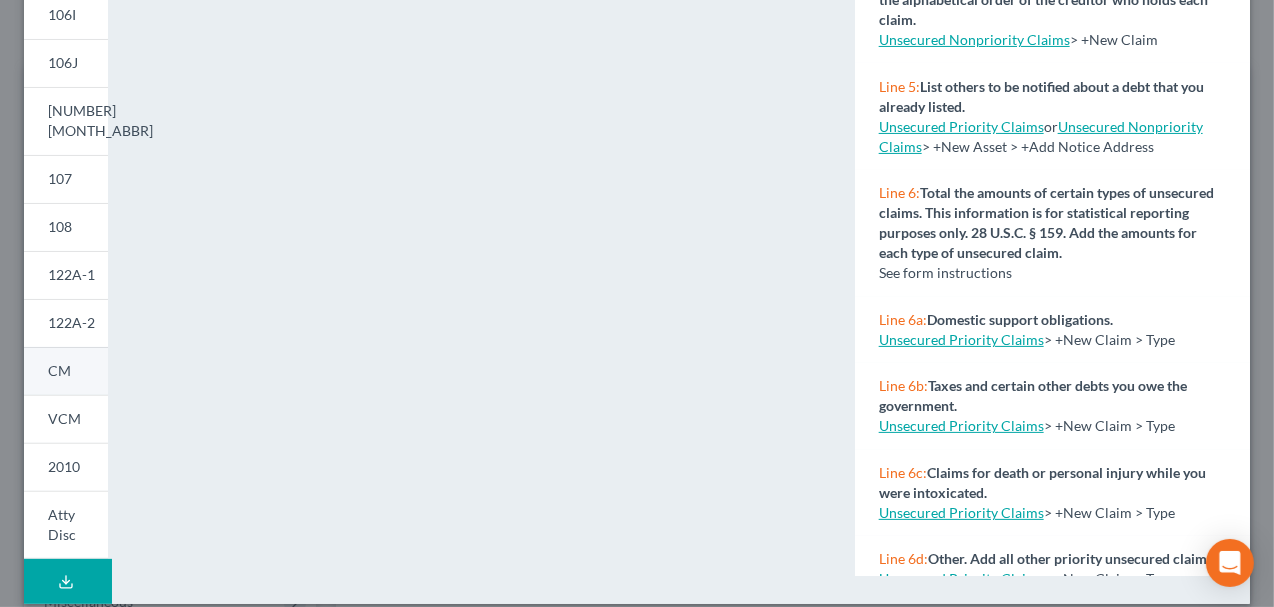 click on "CM" at bounding box center [66, 371] 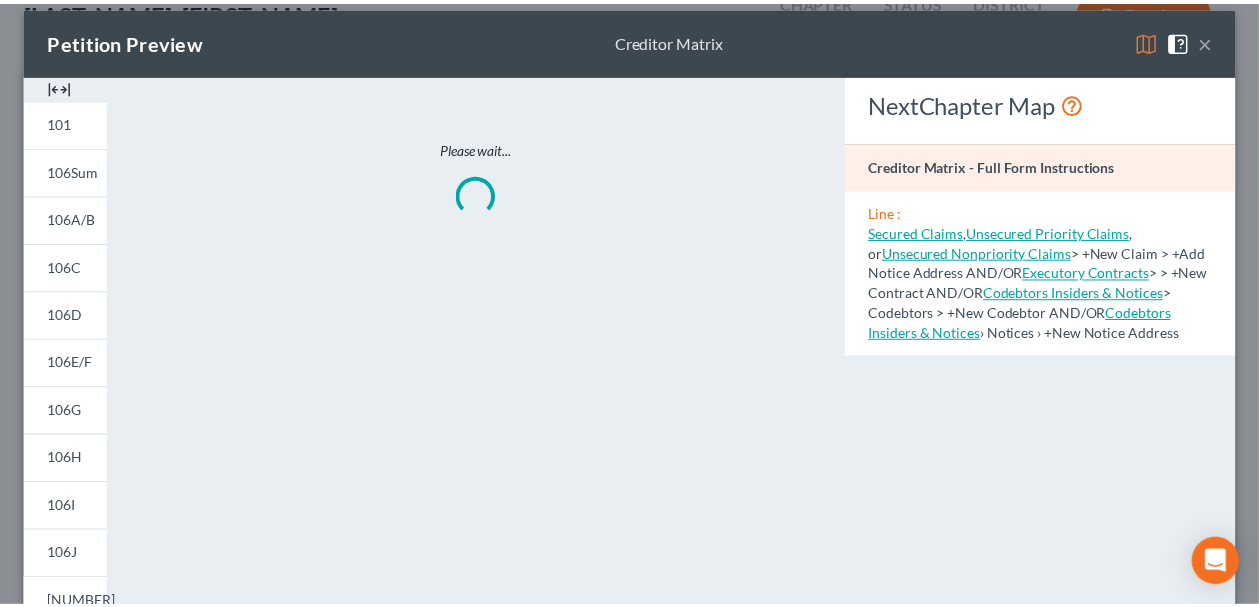 scroll, scrollTop: 10, scrollLeft: 0, axis: vertical 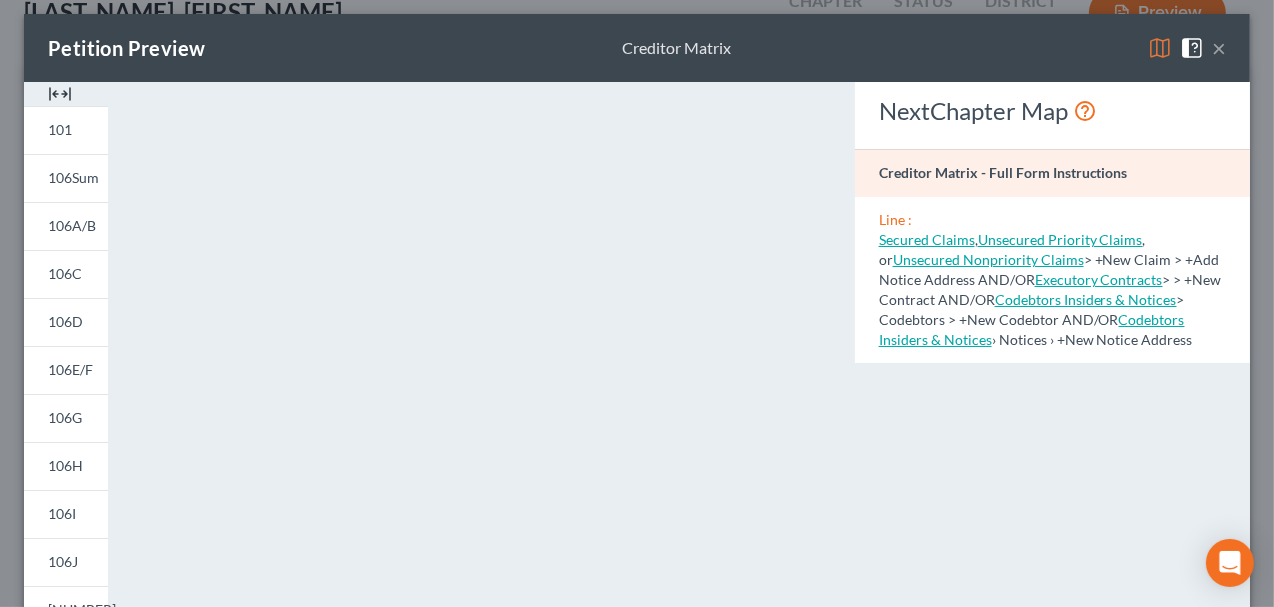 click on "×" at bounding box center (1219, 48) 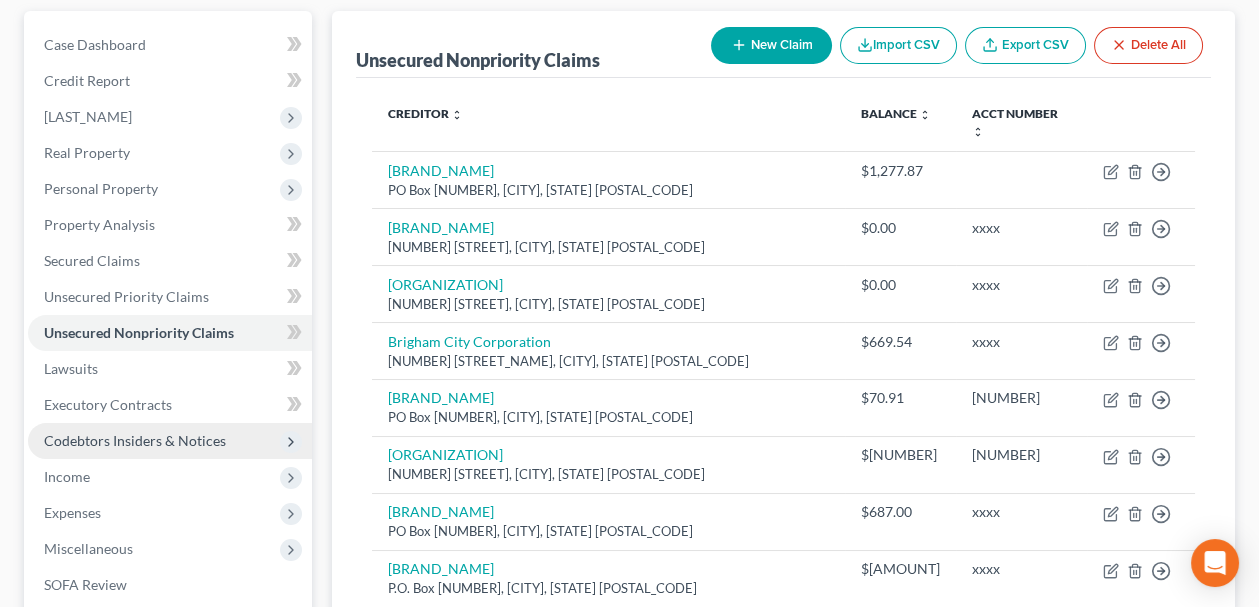 scroll, scrollTop: 227, scrollLeft: 0, axis: vertical 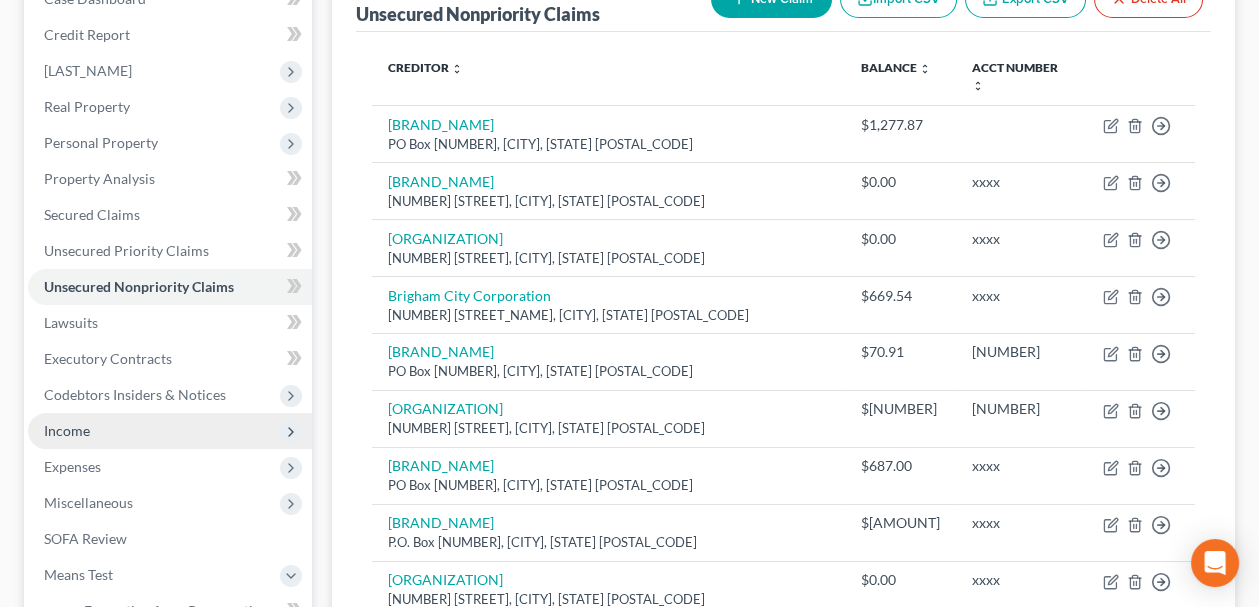 click on "Income" at bounding box center (0, 0) 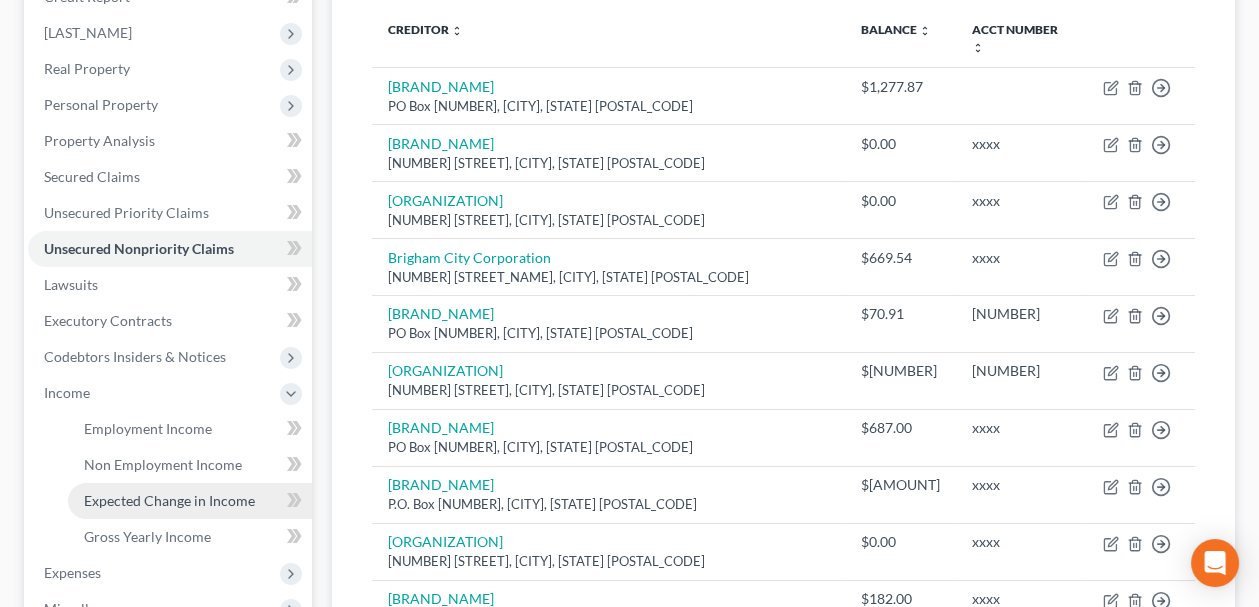 scroll, scrollTop: 328, scrollLeft: 0, axis: vertical 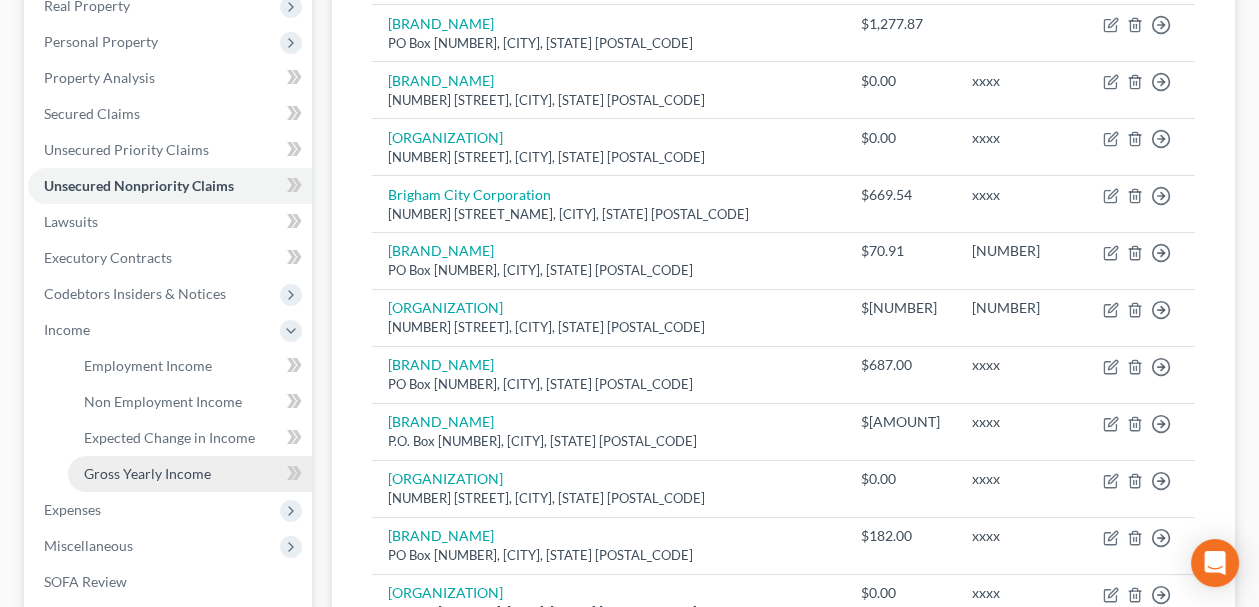 click on "Gross Yearly Income" at bounding box center (147, 473) 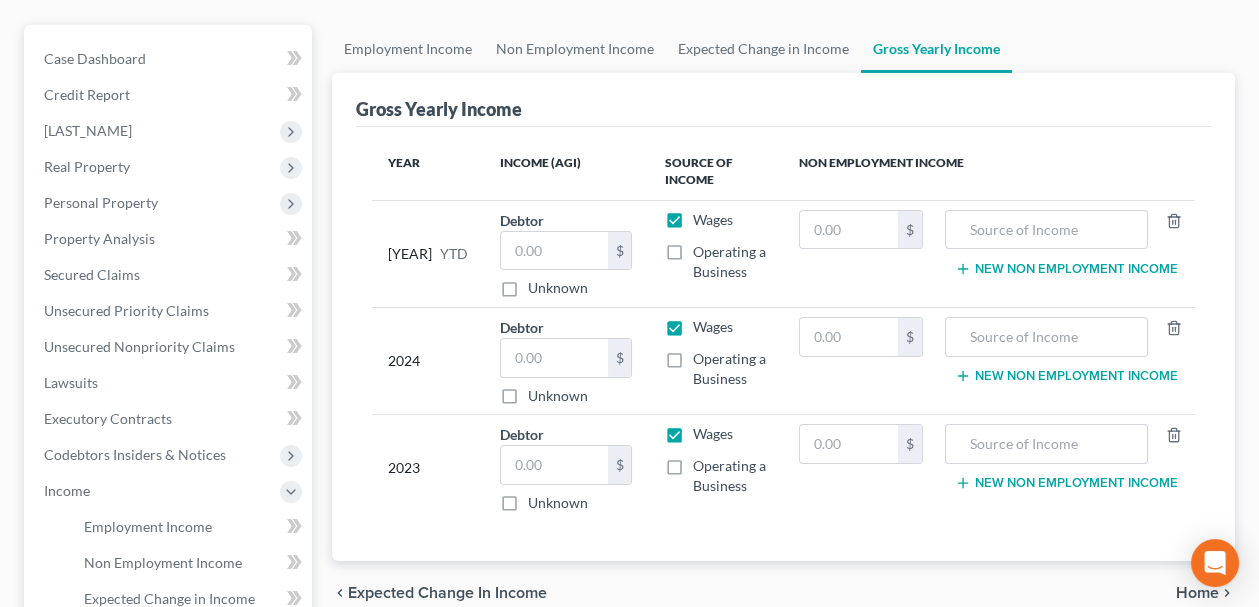 scroll, scrollTop: 200, scrollLeft: 0, axis: vertical 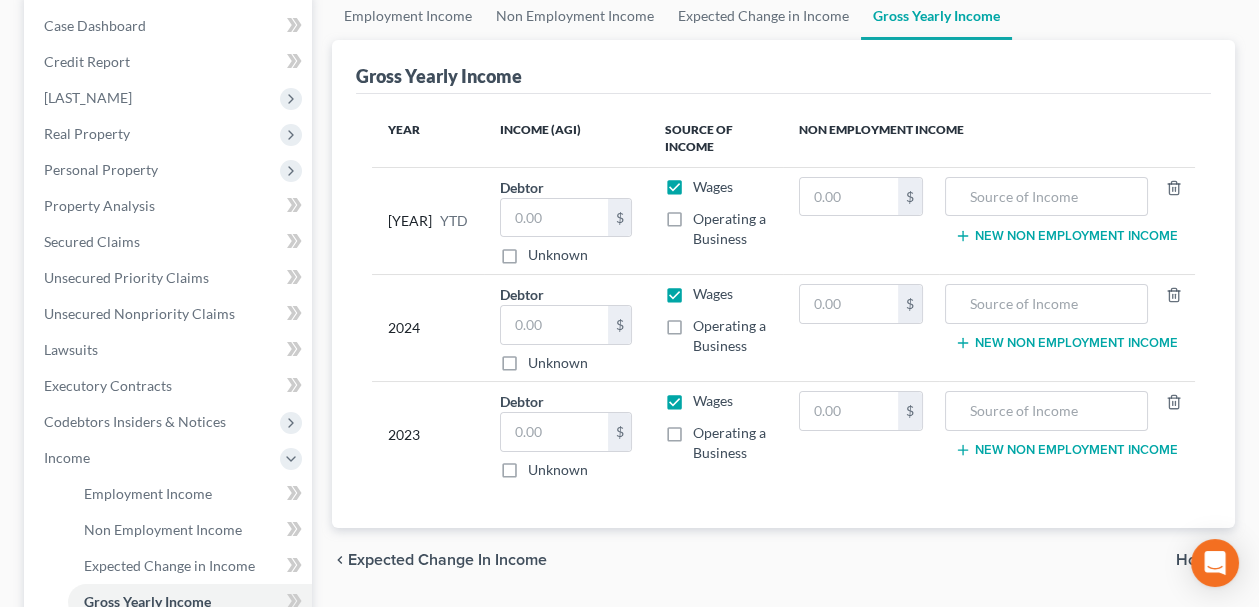 click on "Gross Yearly Income" at bounding box center (783, 67) 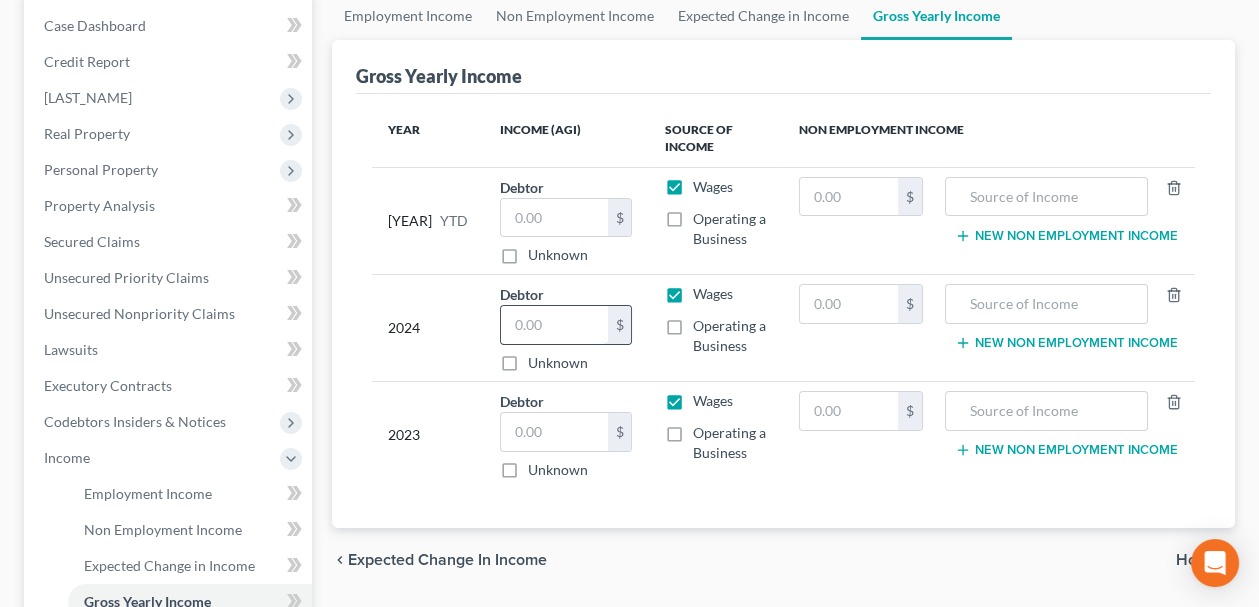click at bounding box center [554, 325] 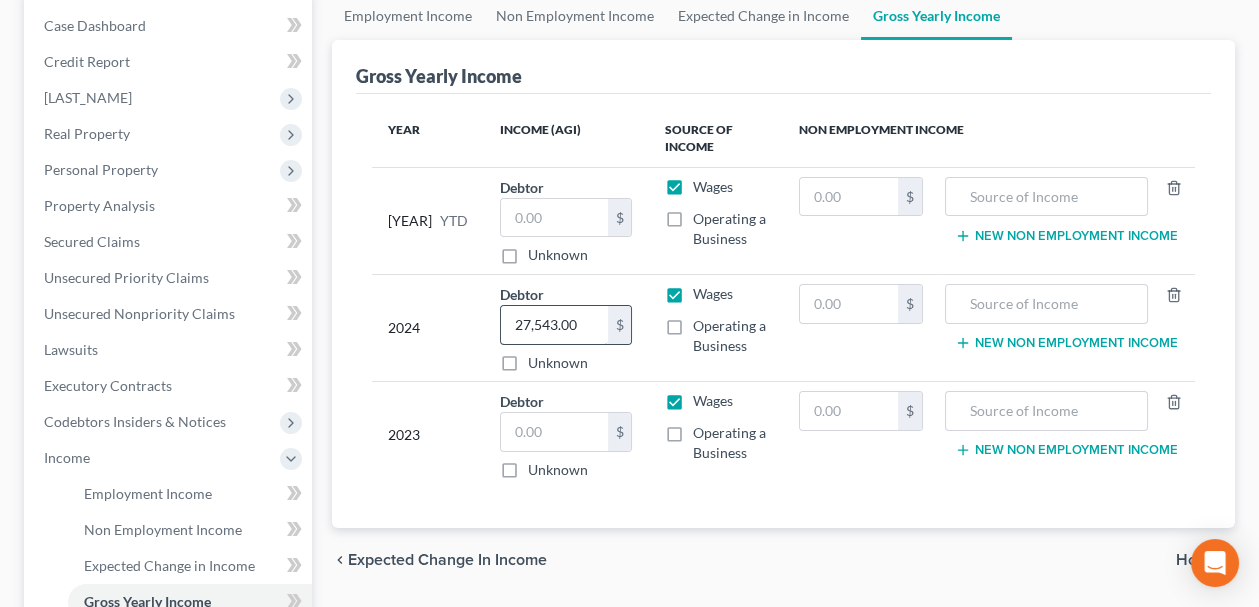 type on "27,543.00" 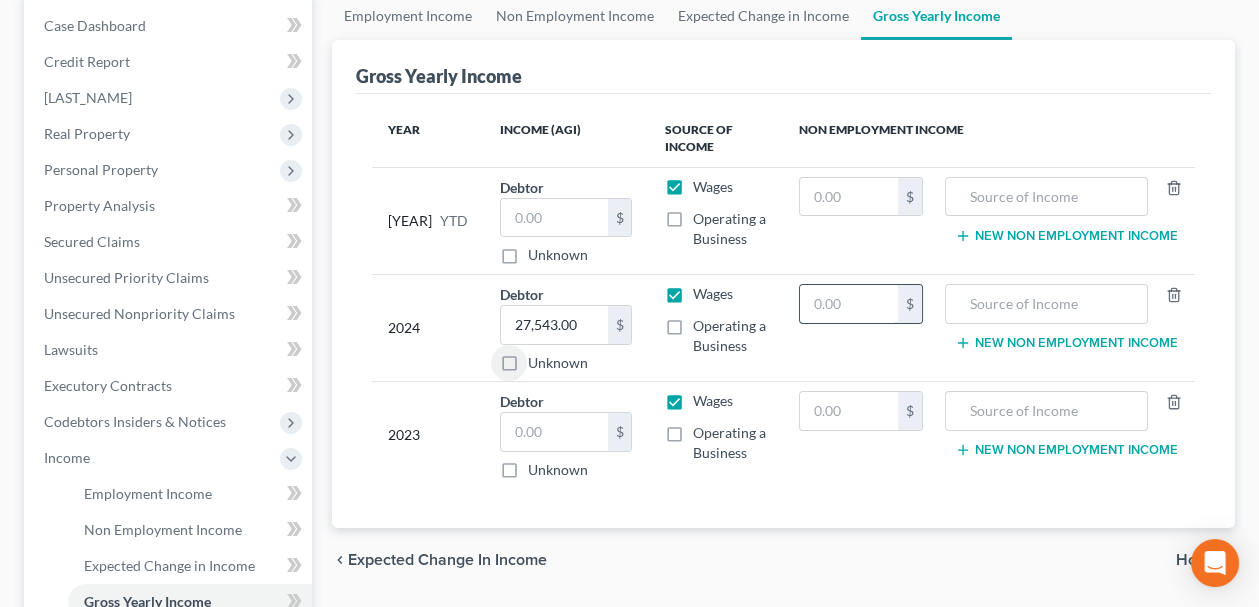 click at bounding box center [849, 304] 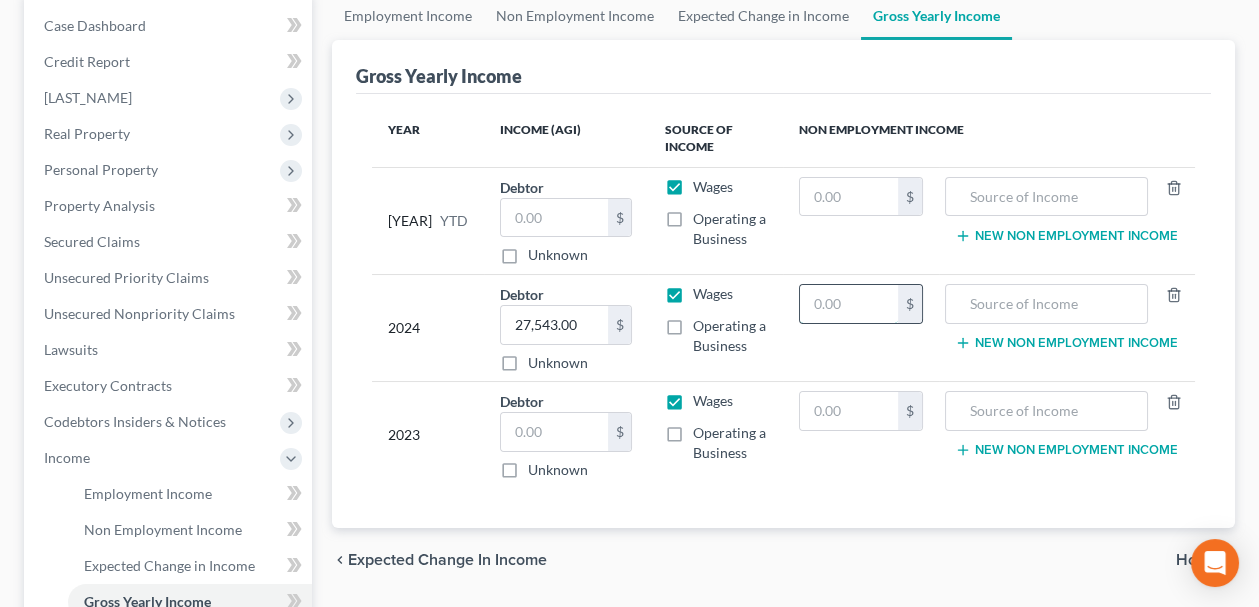 click at bounding box center (849, 304) 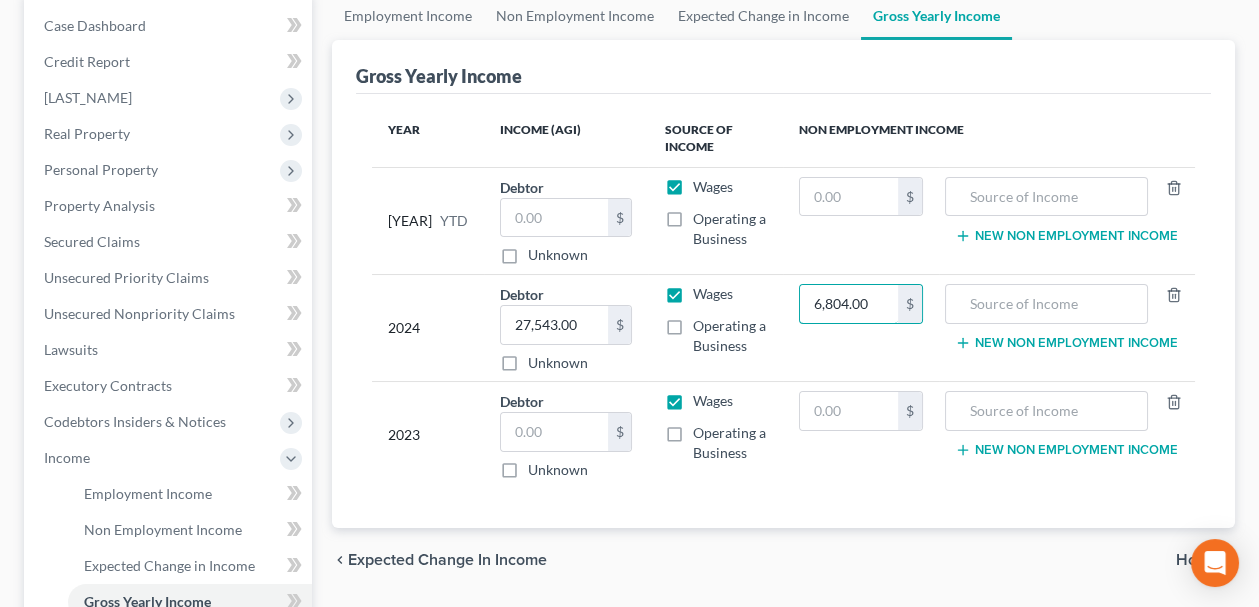 type on "6,804.00" 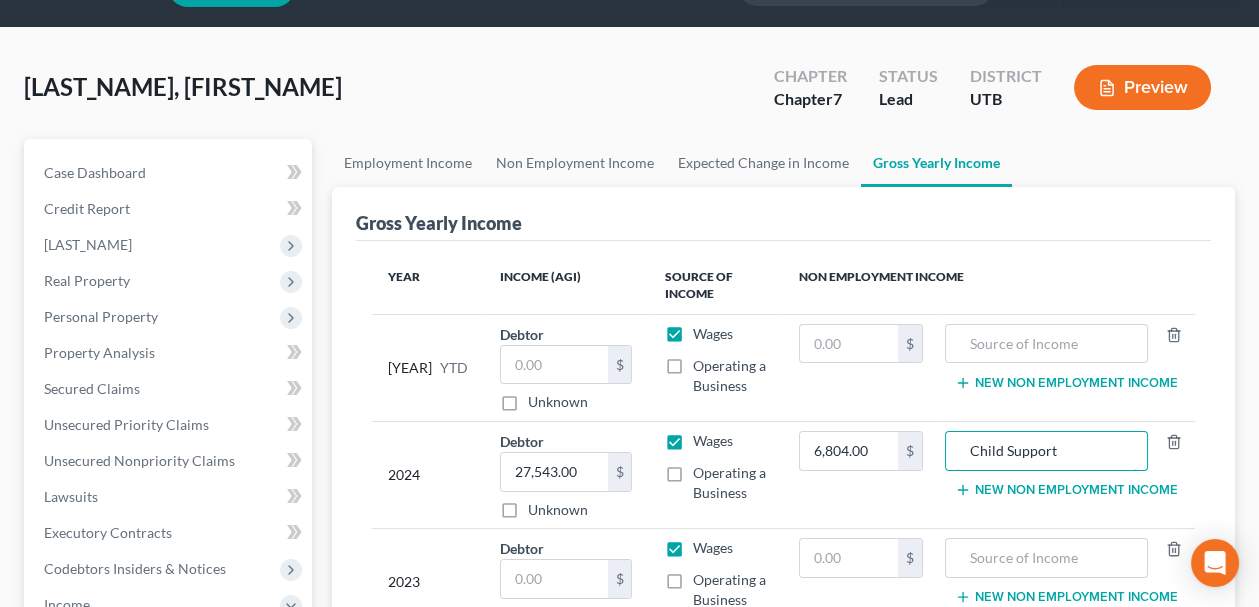 scroll, scrollTop: 100, scrollLeft: 0, axis: vertical 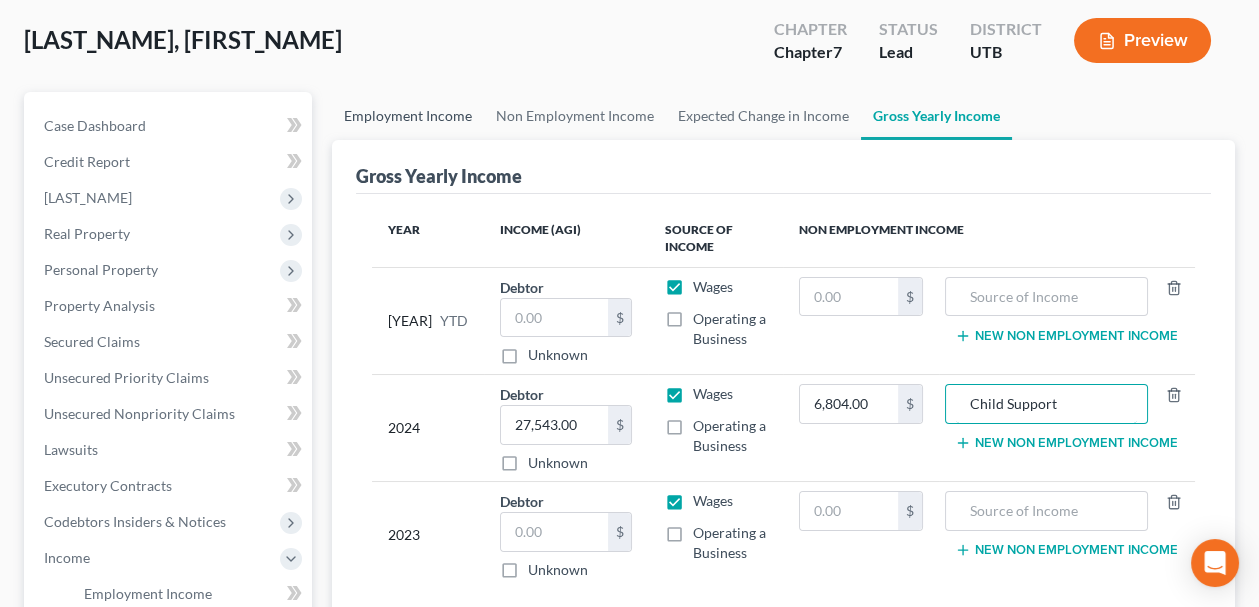 type on "Child Support" 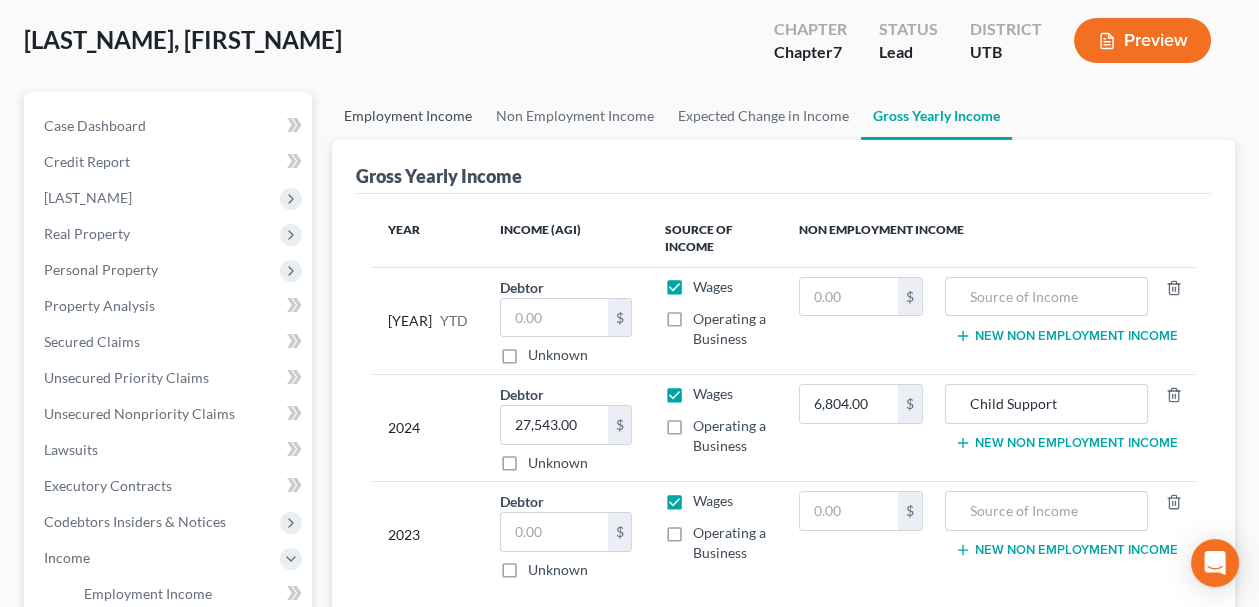 click on "Employment Income" at bounding box center (408, 116) 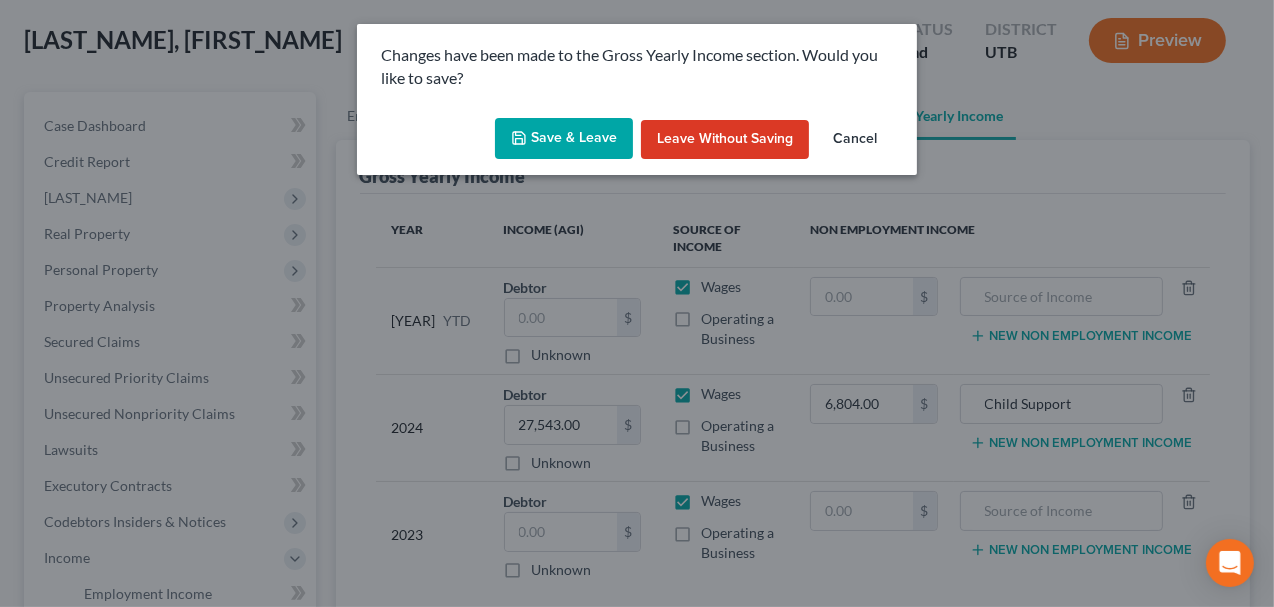 click on "Save & Leave" at bounding box center [564, 139] 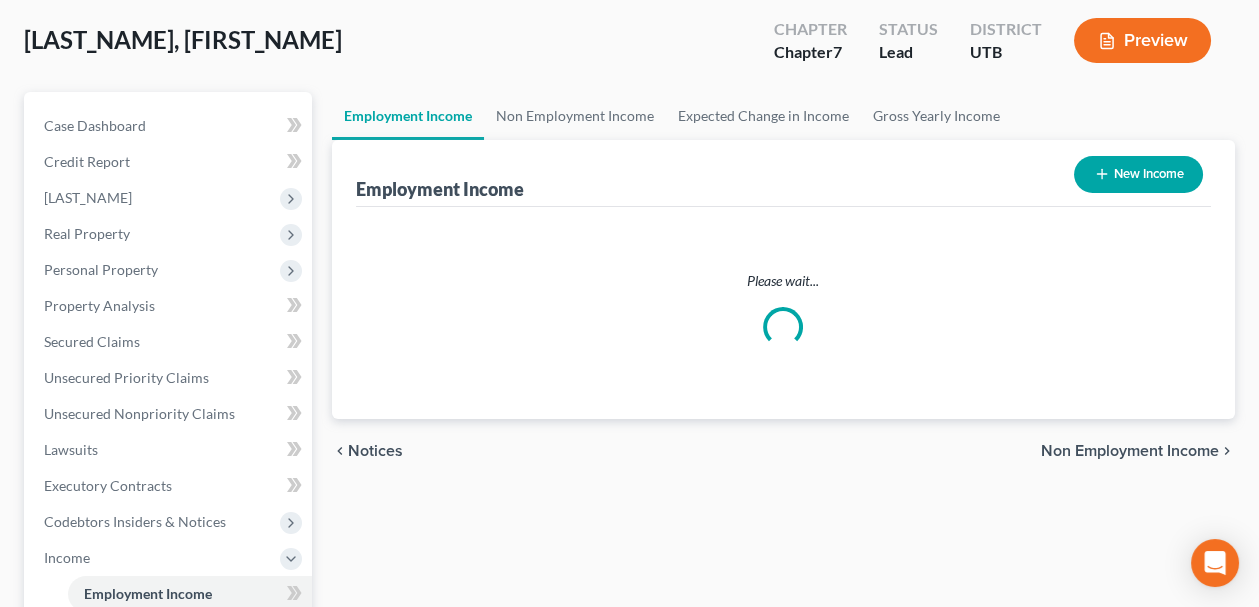 scroll, scrollTop: 0, scrollLeft: 0, axis: both 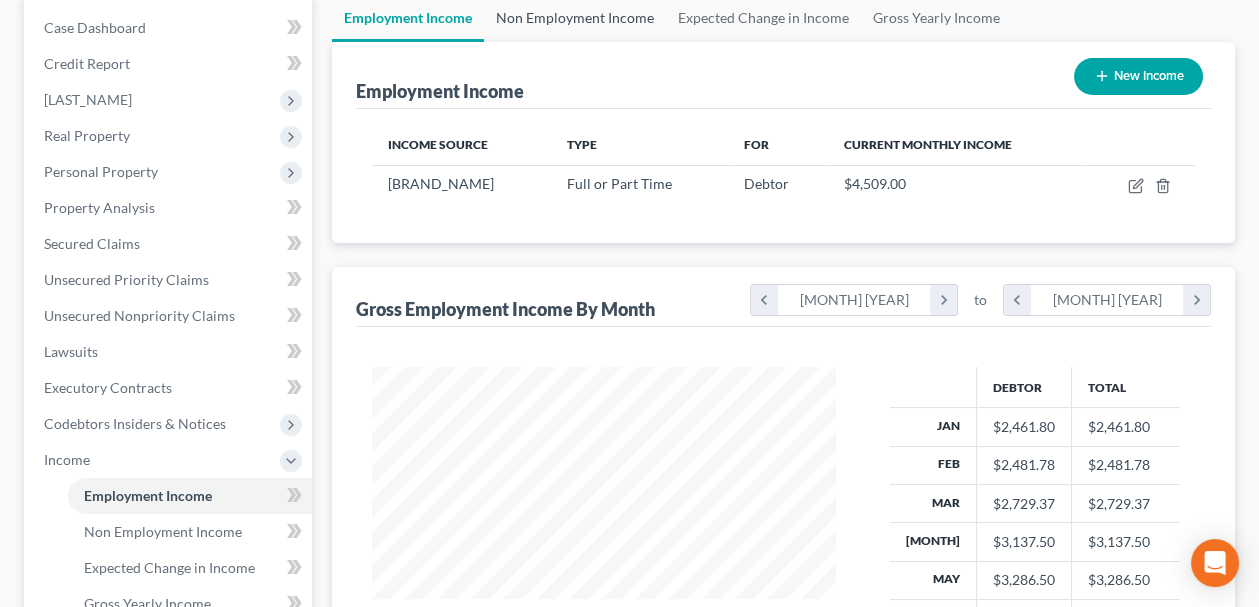 click on "Non Employment Income" at bounding box center (575, 18) 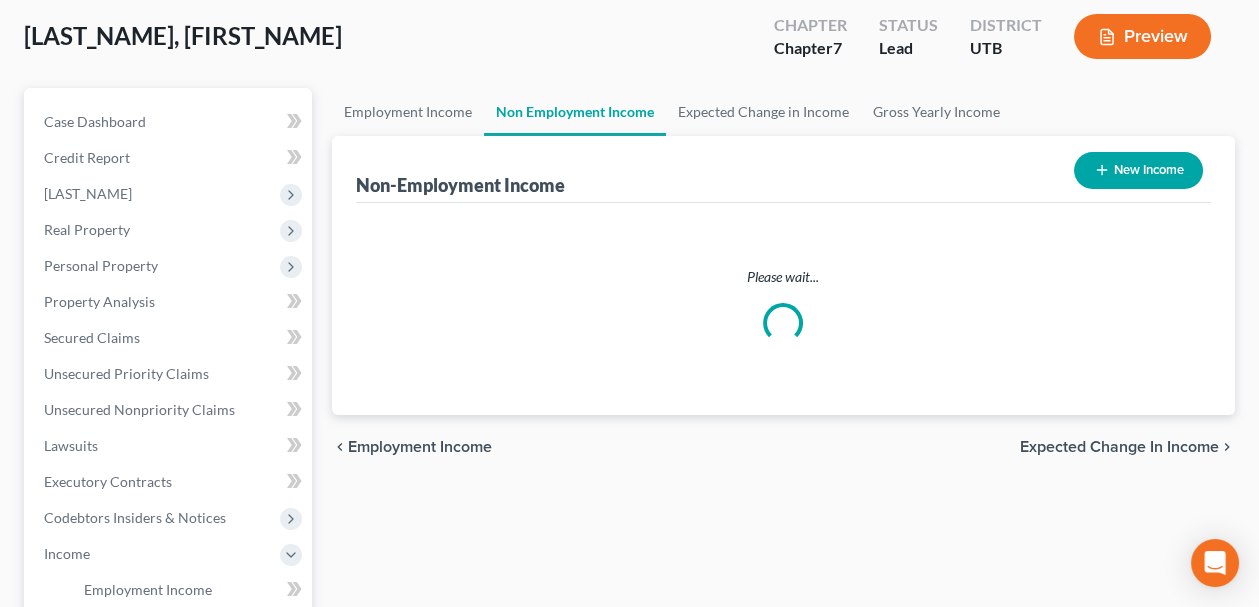 scroll, scrollTop: 0, scrollLeft: 0, axis: both 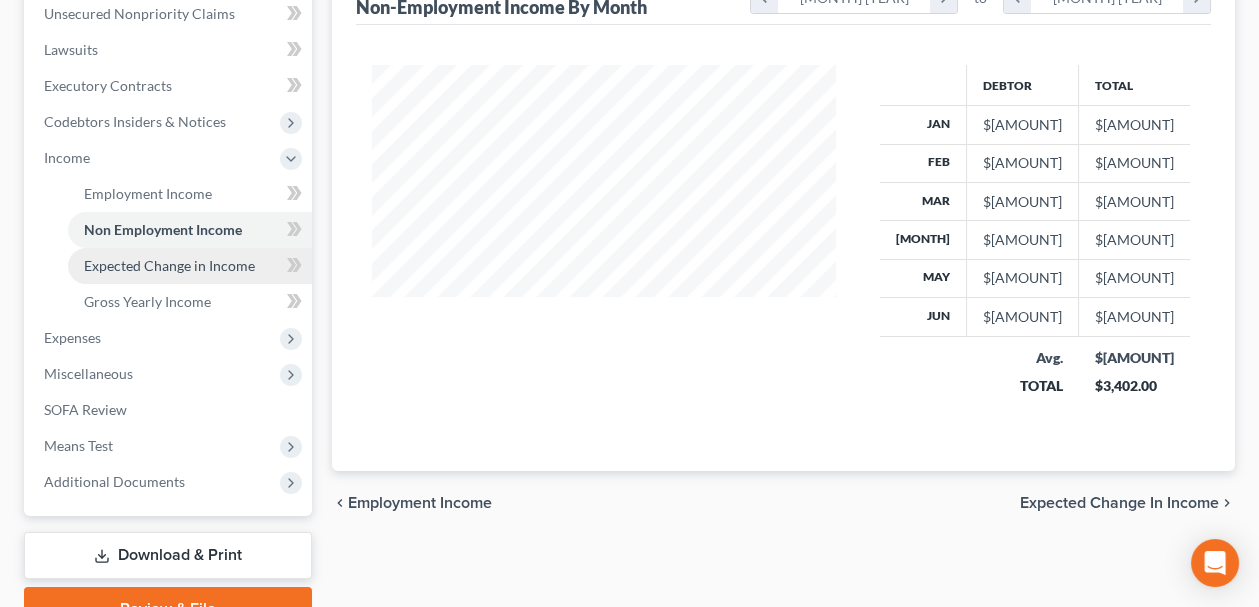 click on "Expected Change in Income" at bounding box center (169, 265) 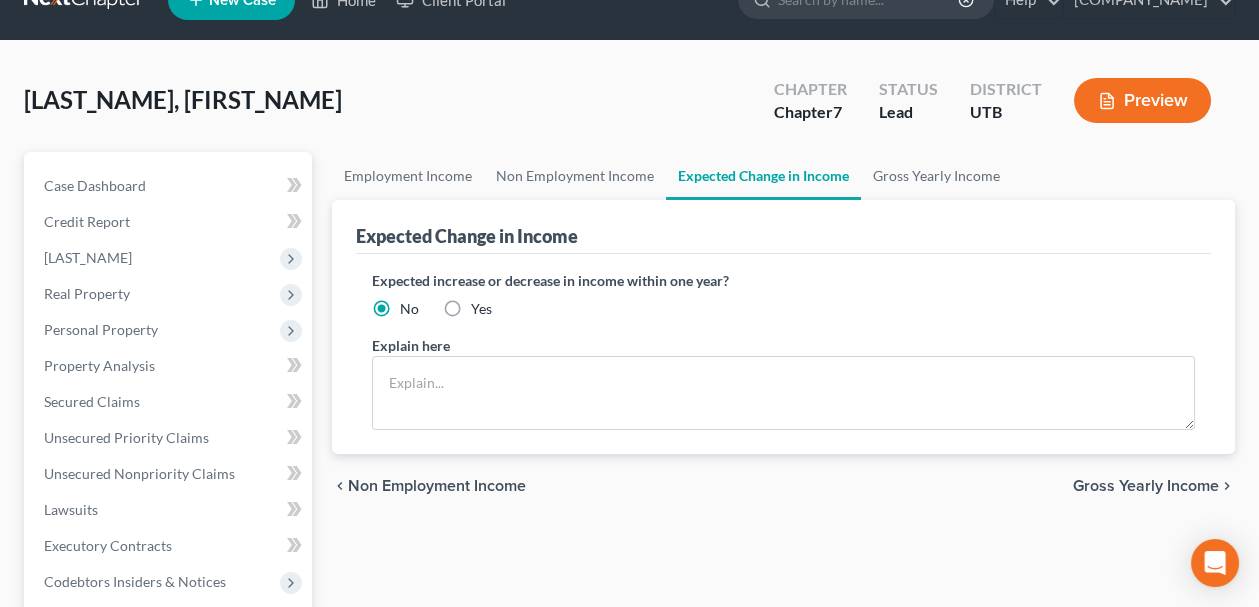 scroll, scrollTop: 0, scrollLeft: 0, axis: both 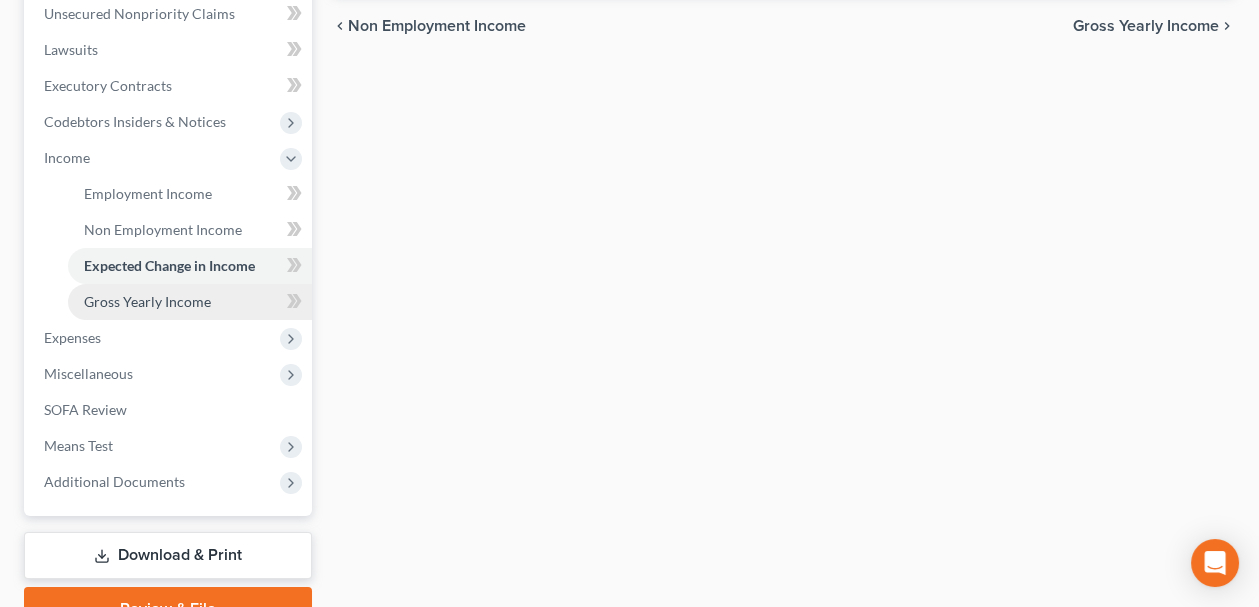 click on "Gross Yearly Income" at bounding box center (147, 301) 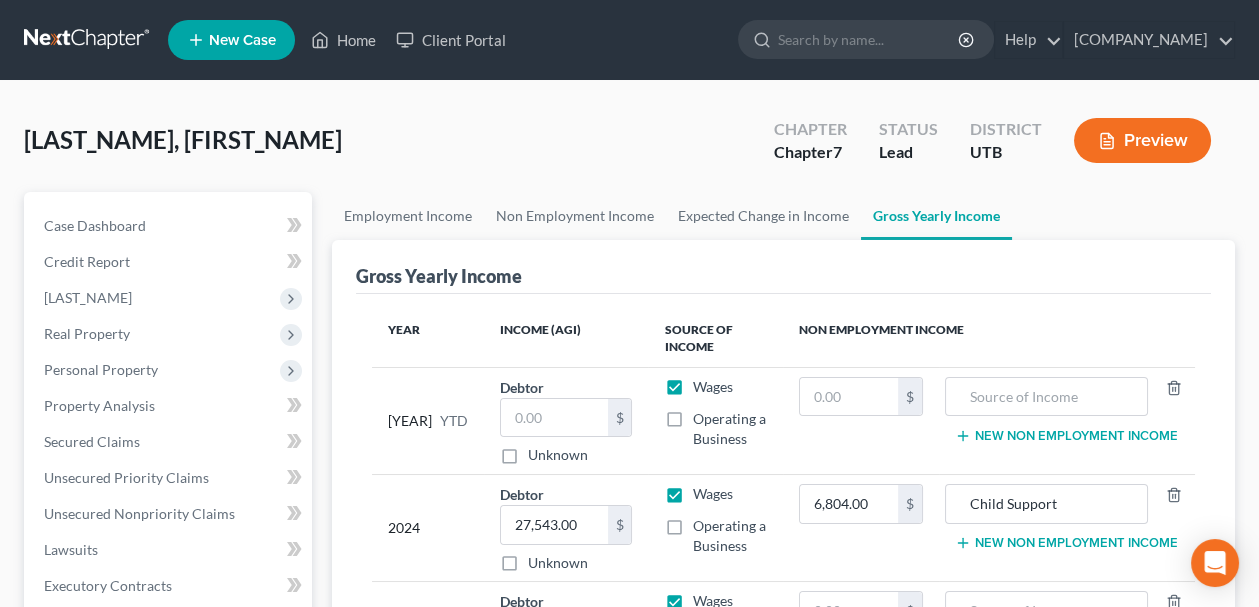 scroll, scrollTop: 100, scrollLeft: 0, axis: vertical 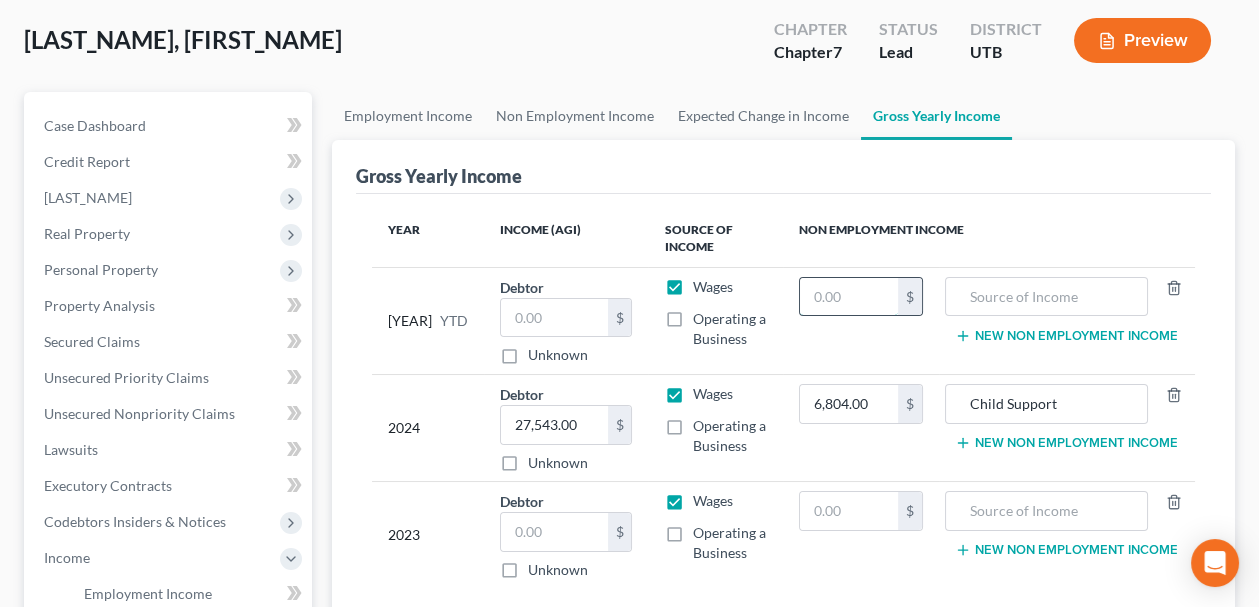 click at bounding box center [849, 297] 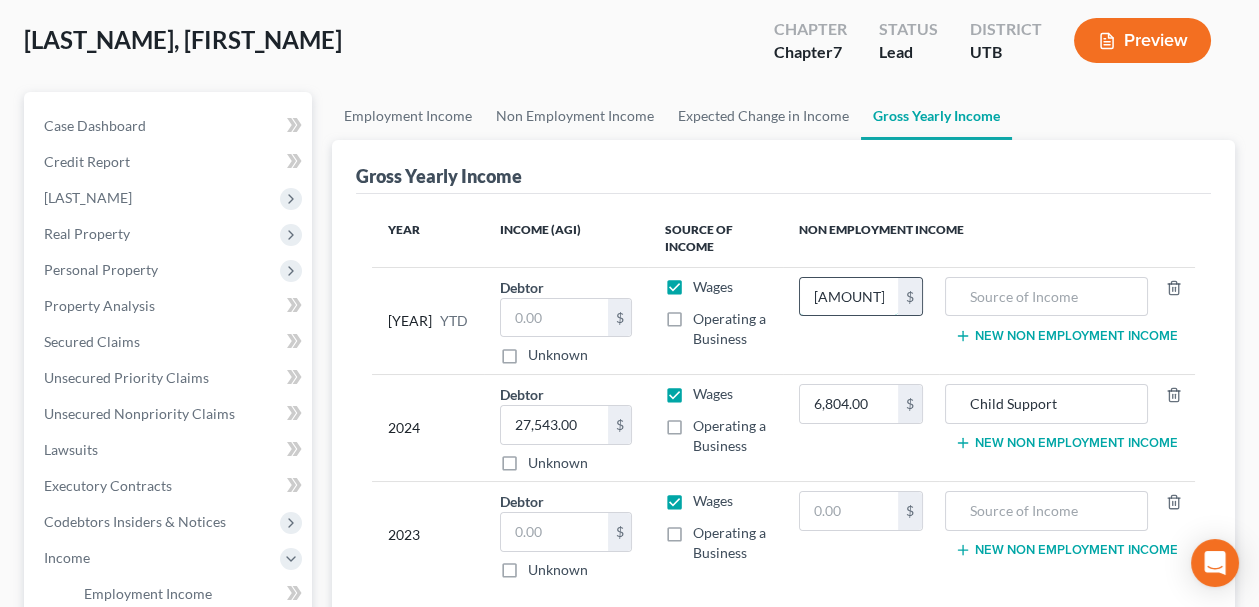 type on "[AMOUNT]" 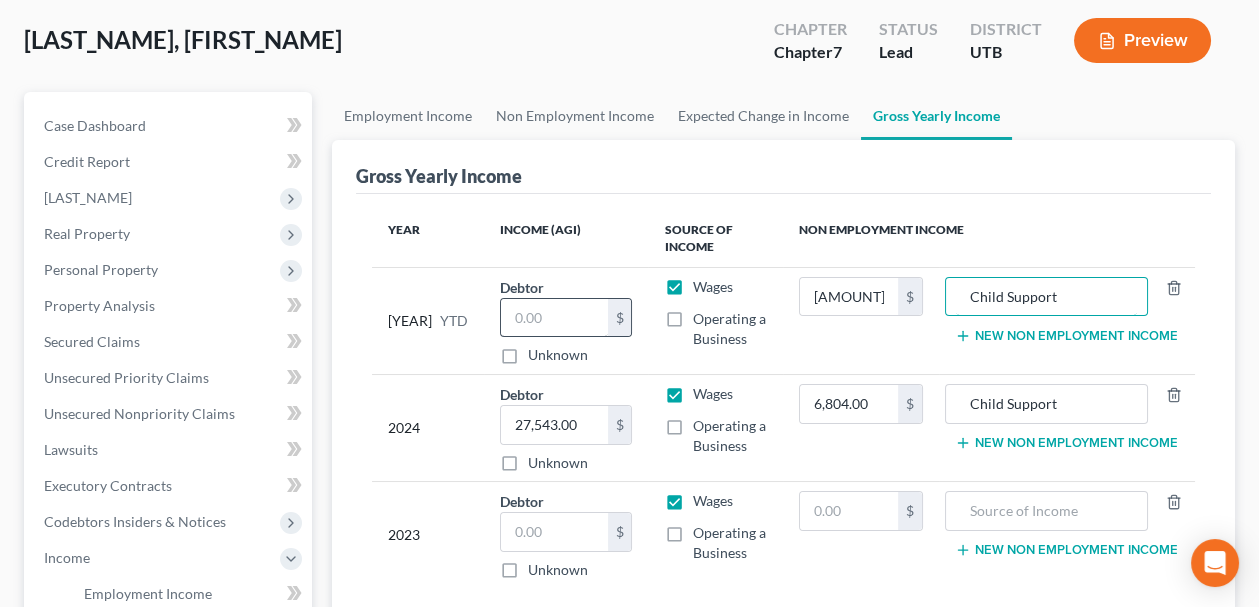 type on "Child Support" 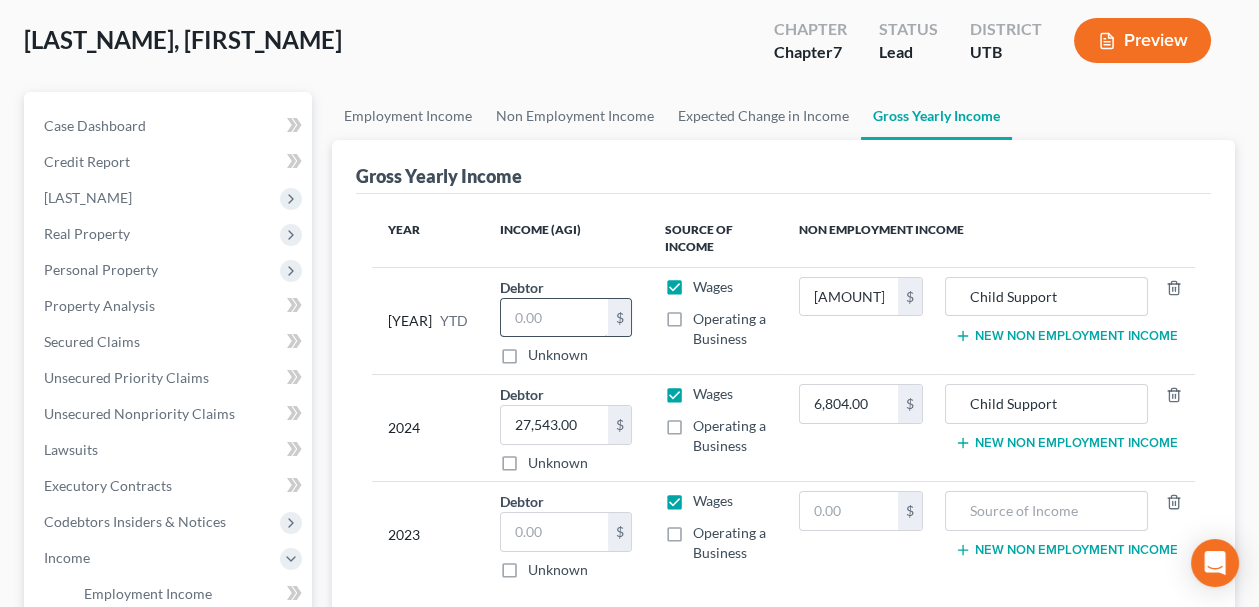 click at bounding box center (554, 318) 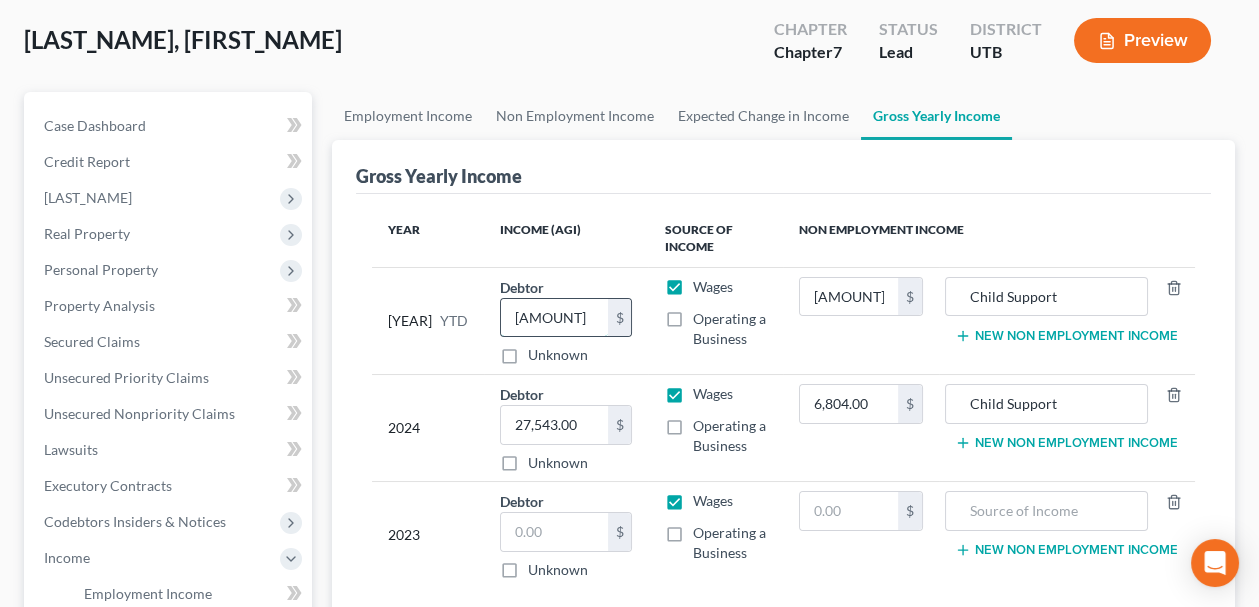 type on "[AMOUNT]" 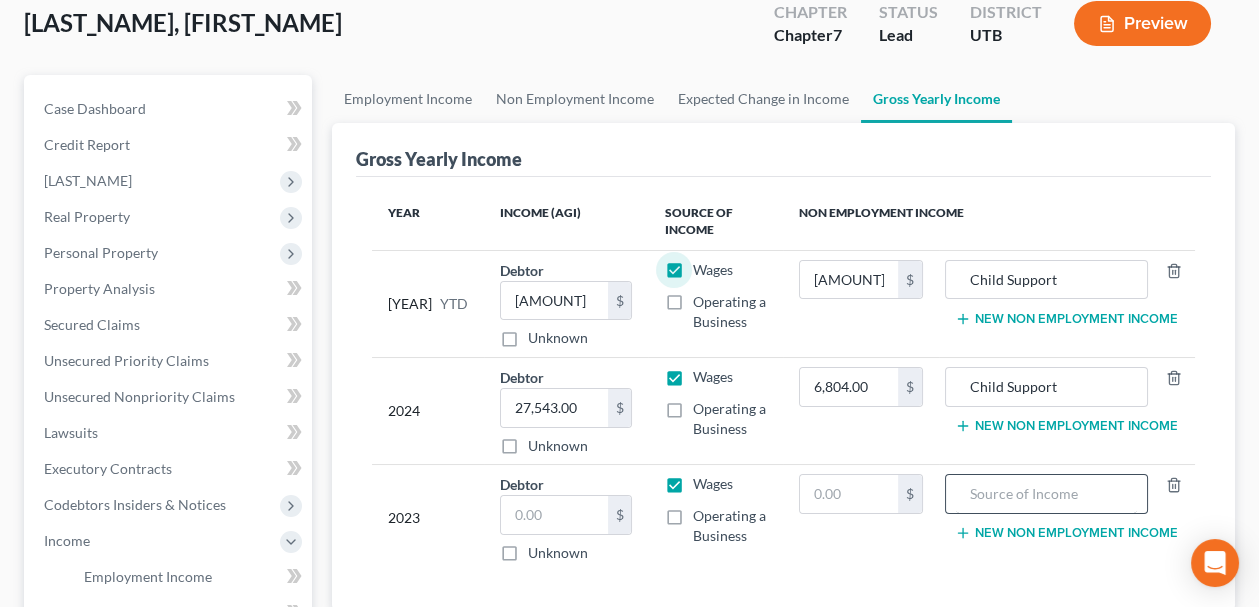 scroll, scrollTop: 300, scrollLeft: 0, axis: vertical 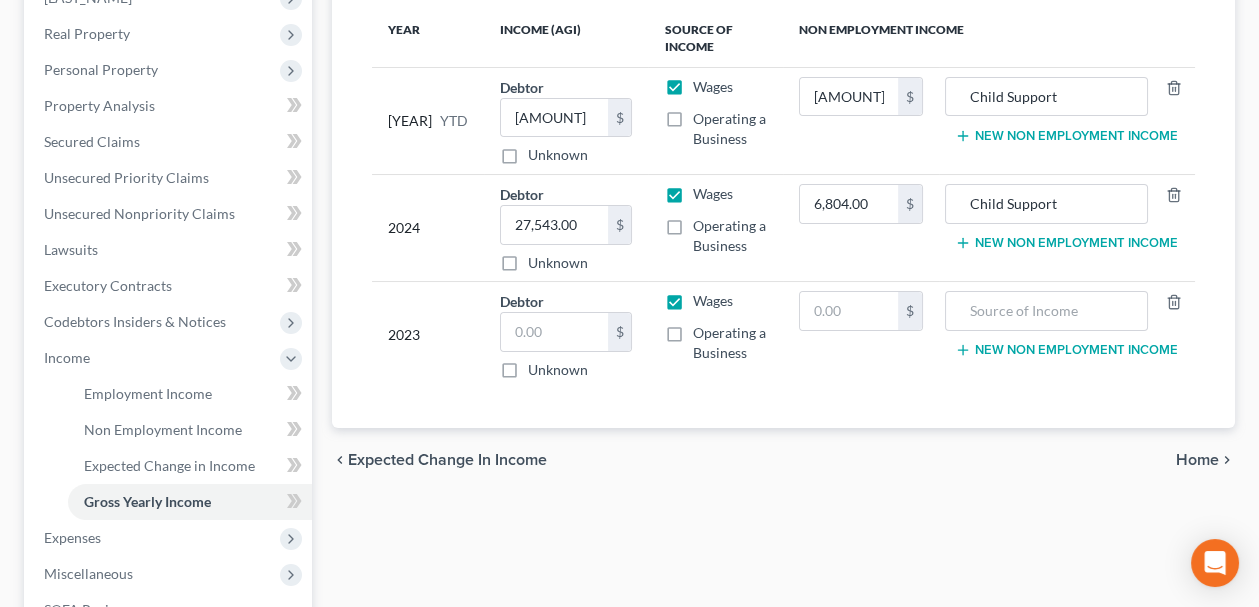 click on "Home" at bounding box center [1197, 460] 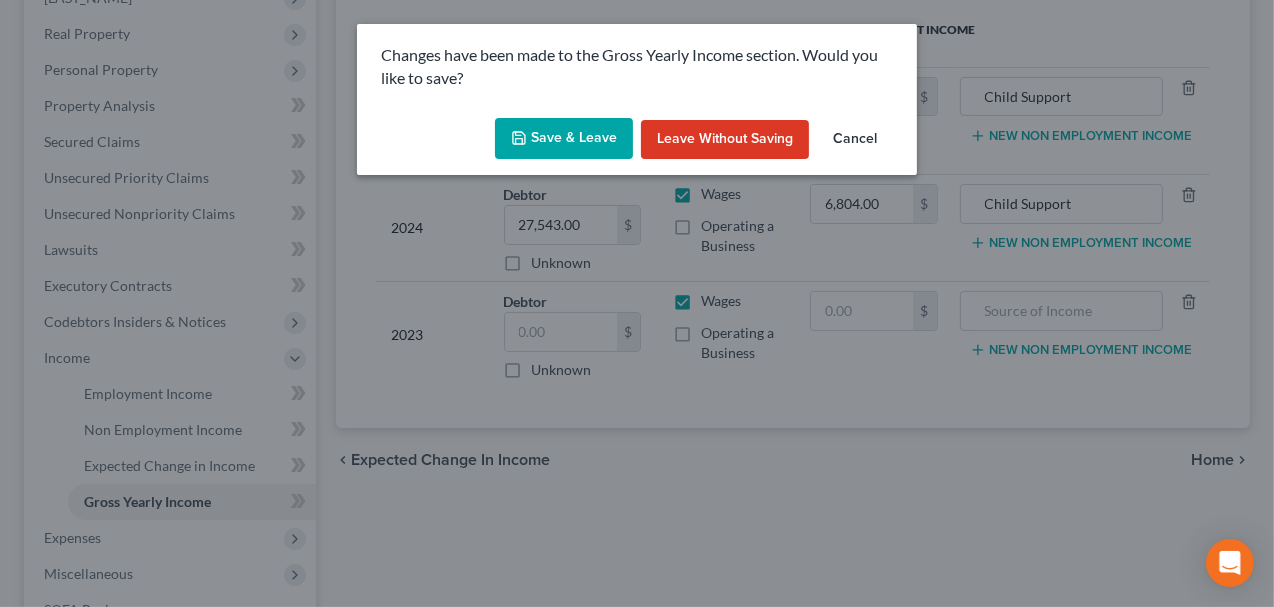 click on "Save & Leave" at bounding box center [564, 139] 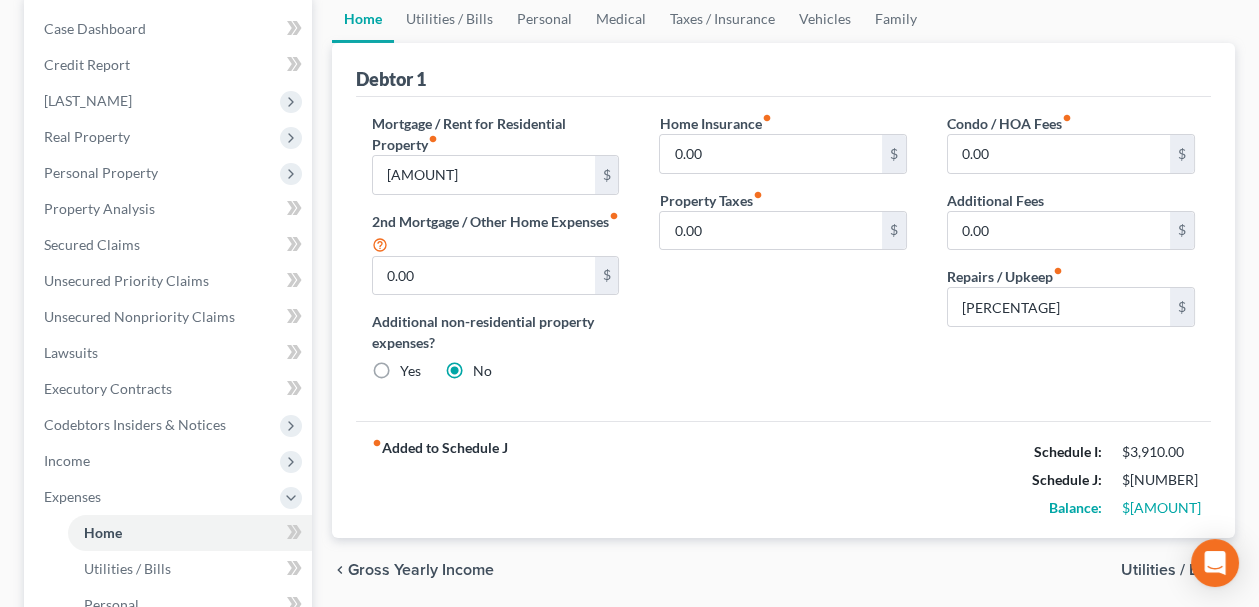 scroll, scrollTop: 200, scrollLeft: 0, axis: vertical 